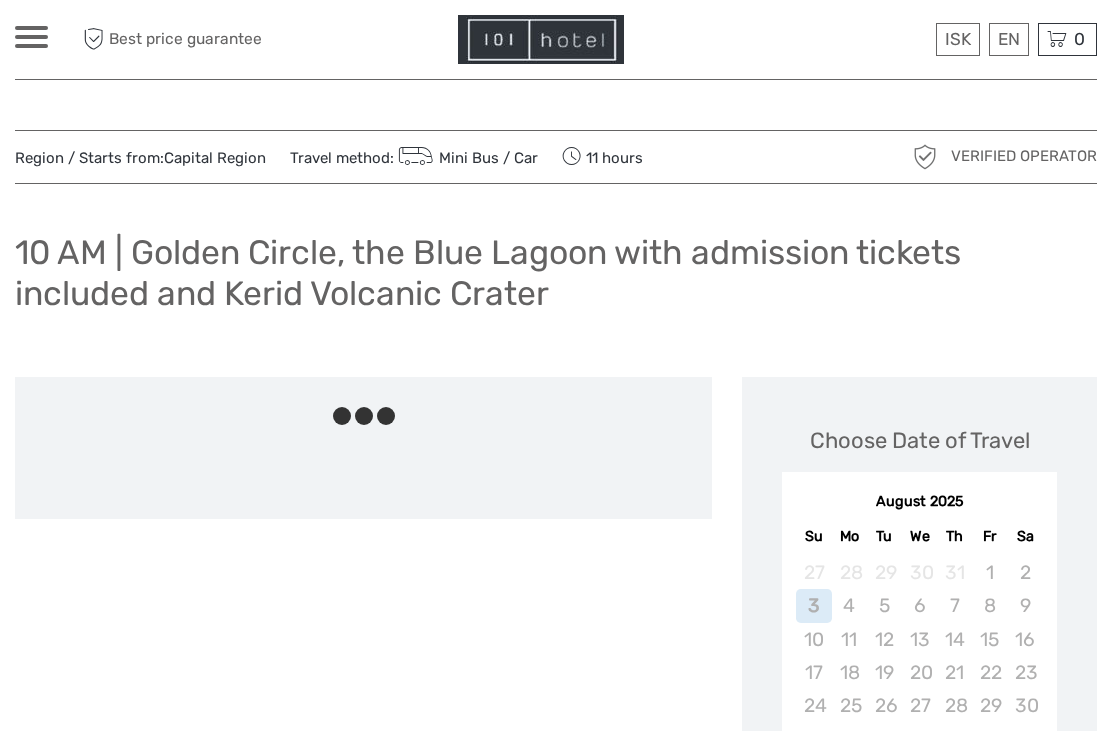 scroll, scrollTop: 103, scrollLeft: 0, axis: vertical 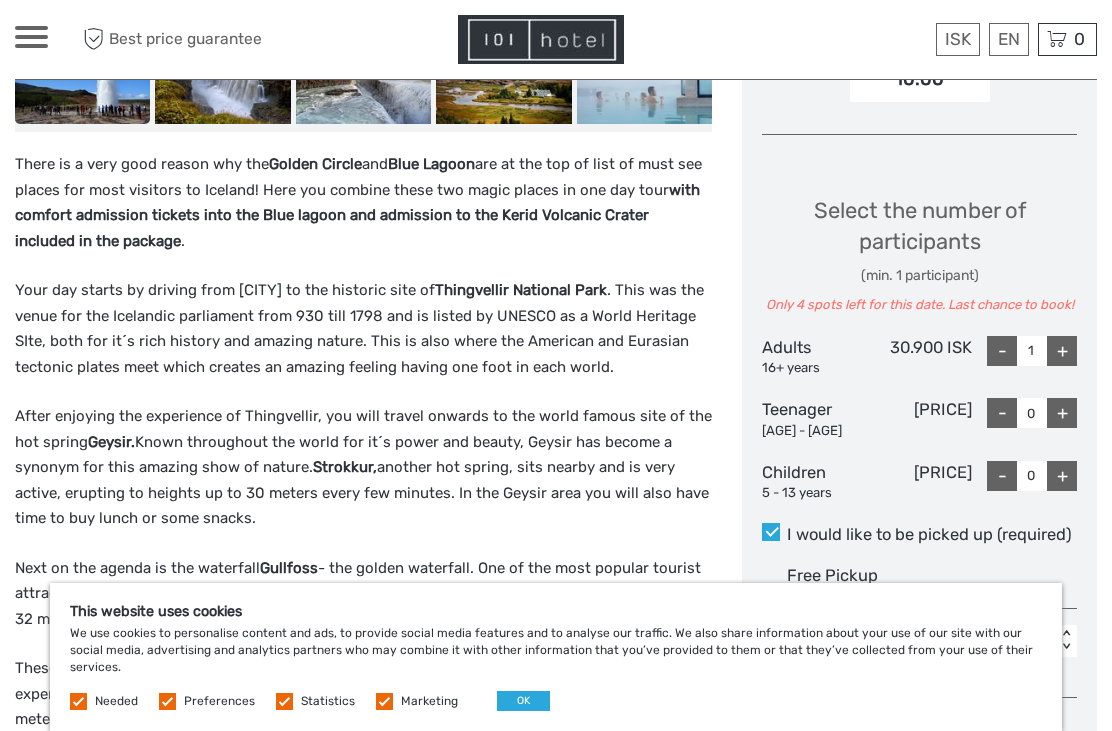 click on "$" at bounding box center (0, 0) 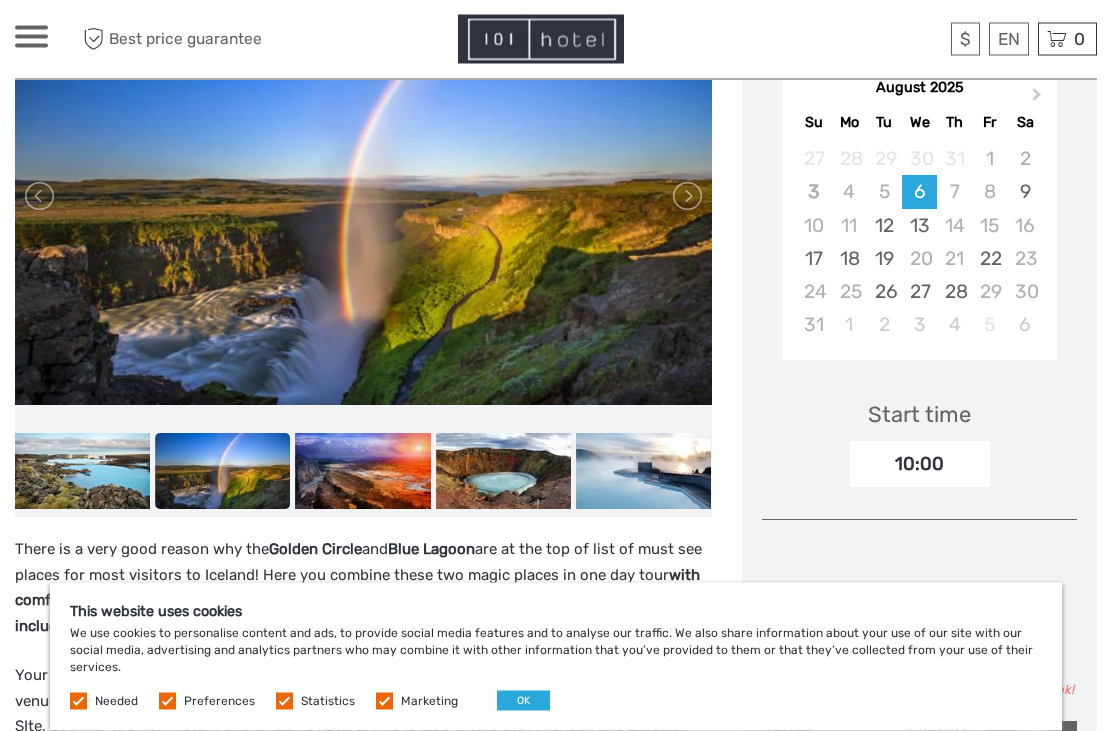 scroll, scrollTop: 414, scrollLeft: 0, axis: vertical 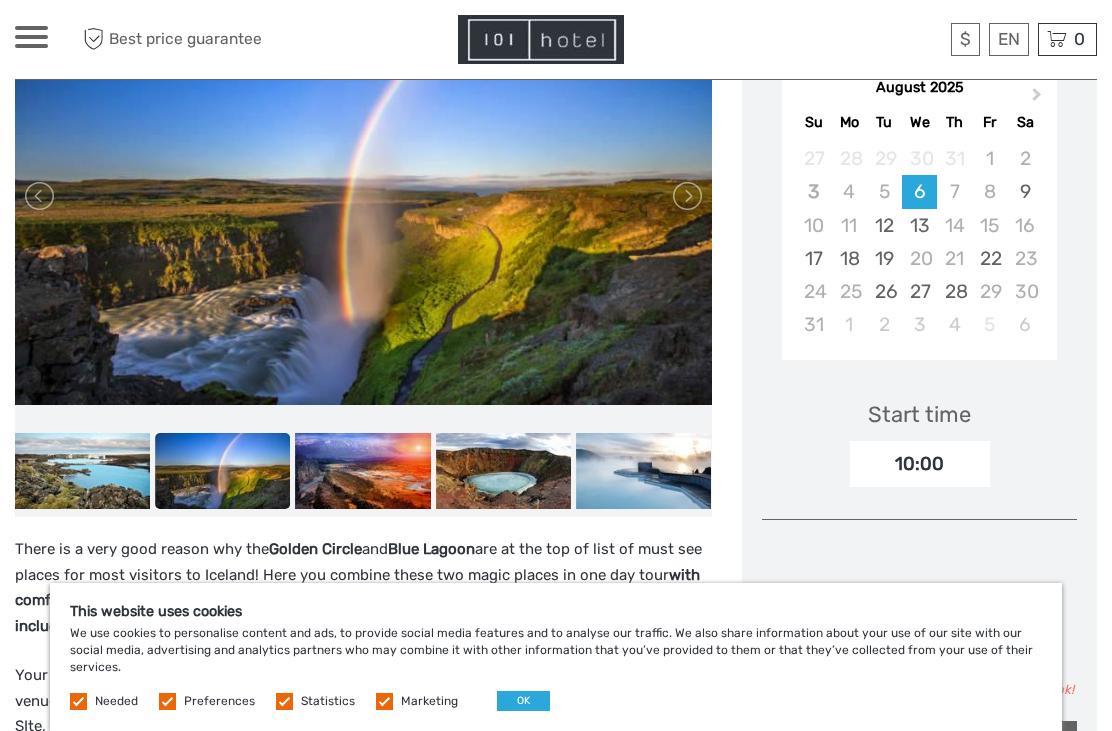 click at bounding box center [686, 196] 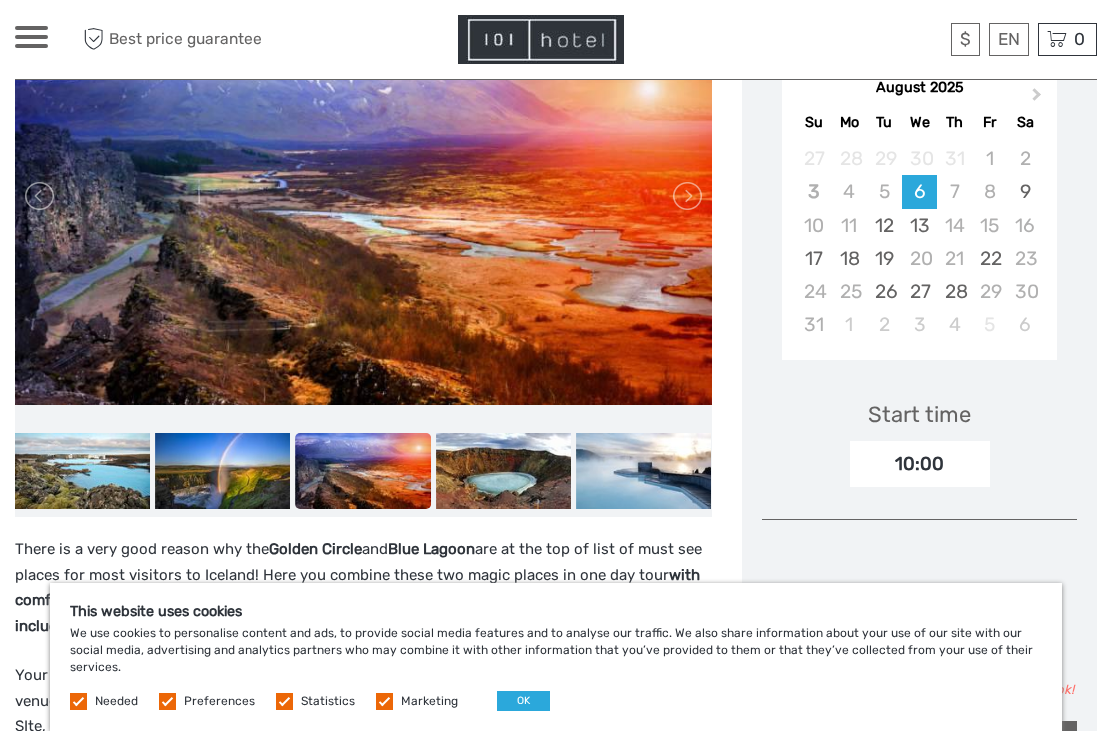 click at bounding box center (686, 196) 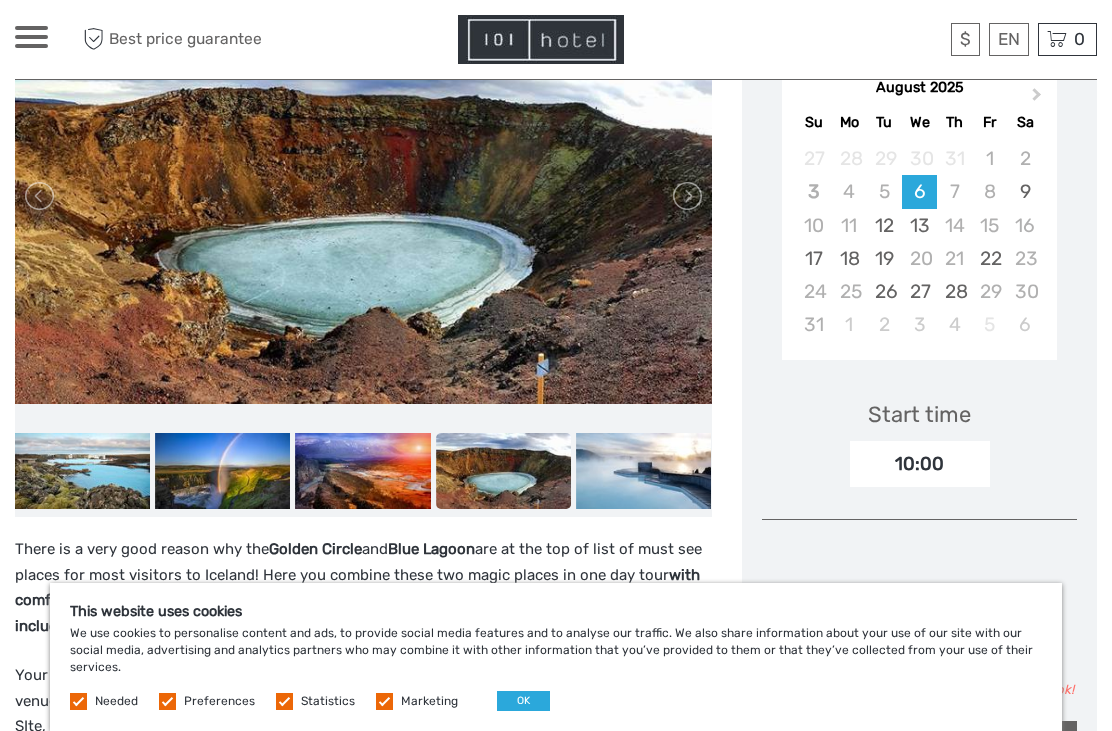 click at bounding box center (686, 196) 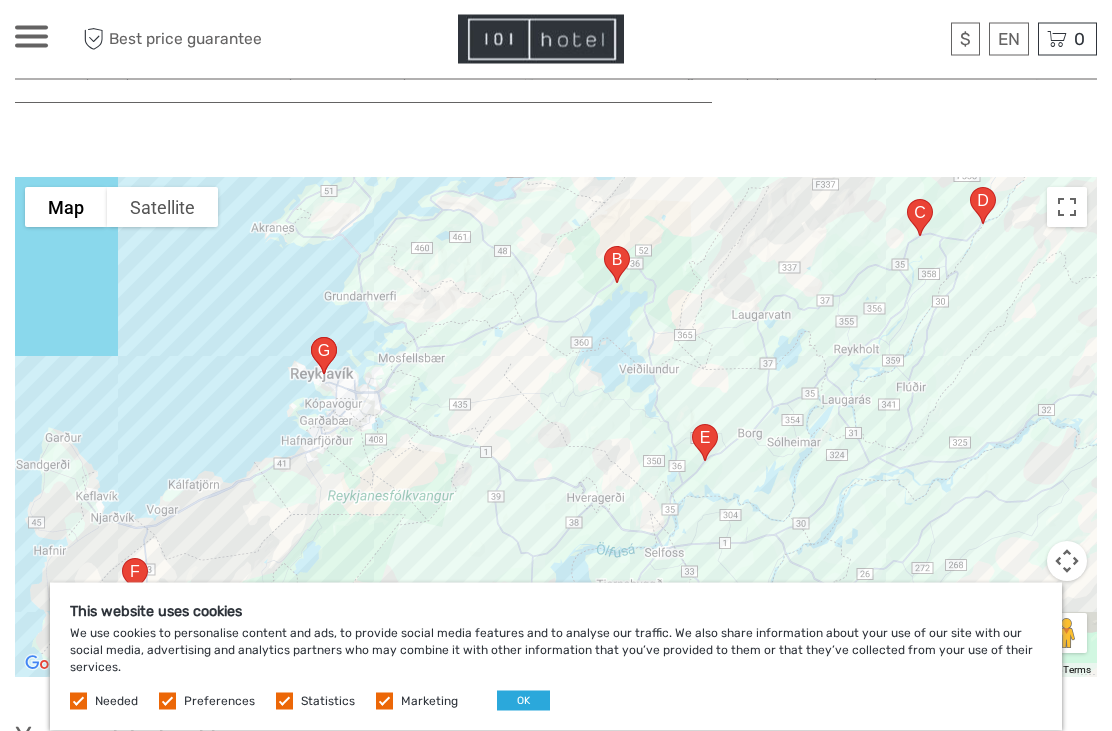 scroll, scrollTop: 2858, scrollLeft: 0, axis: vertical 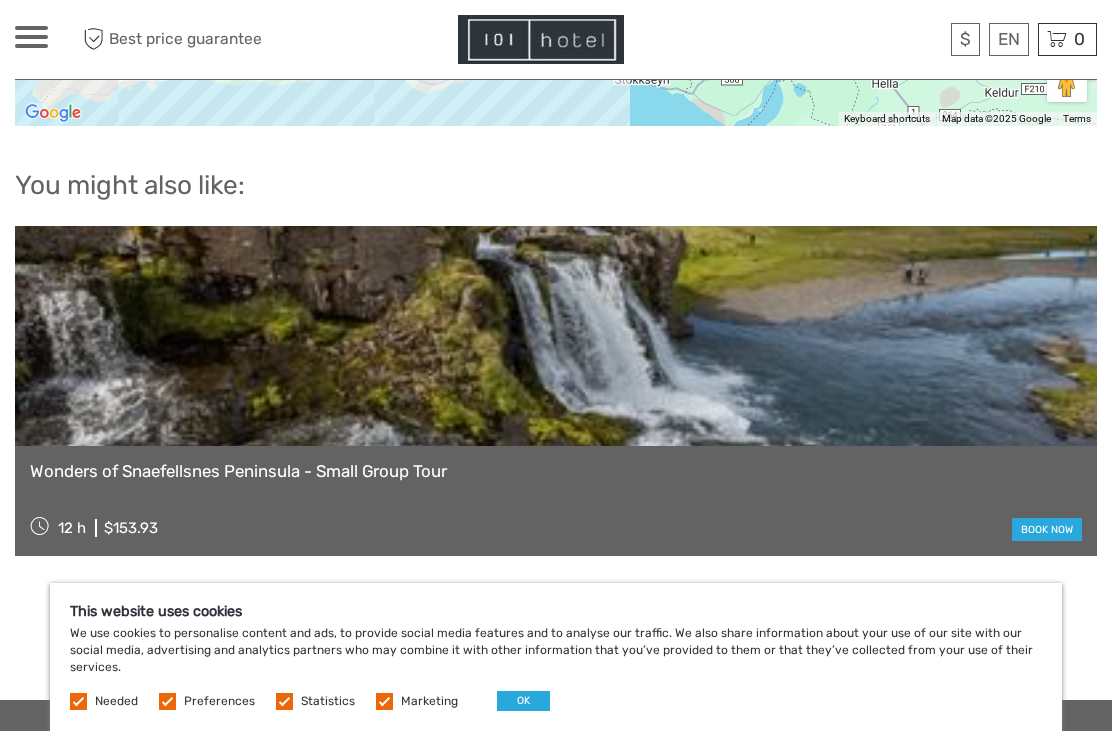 click at bounding box center (556, 336) 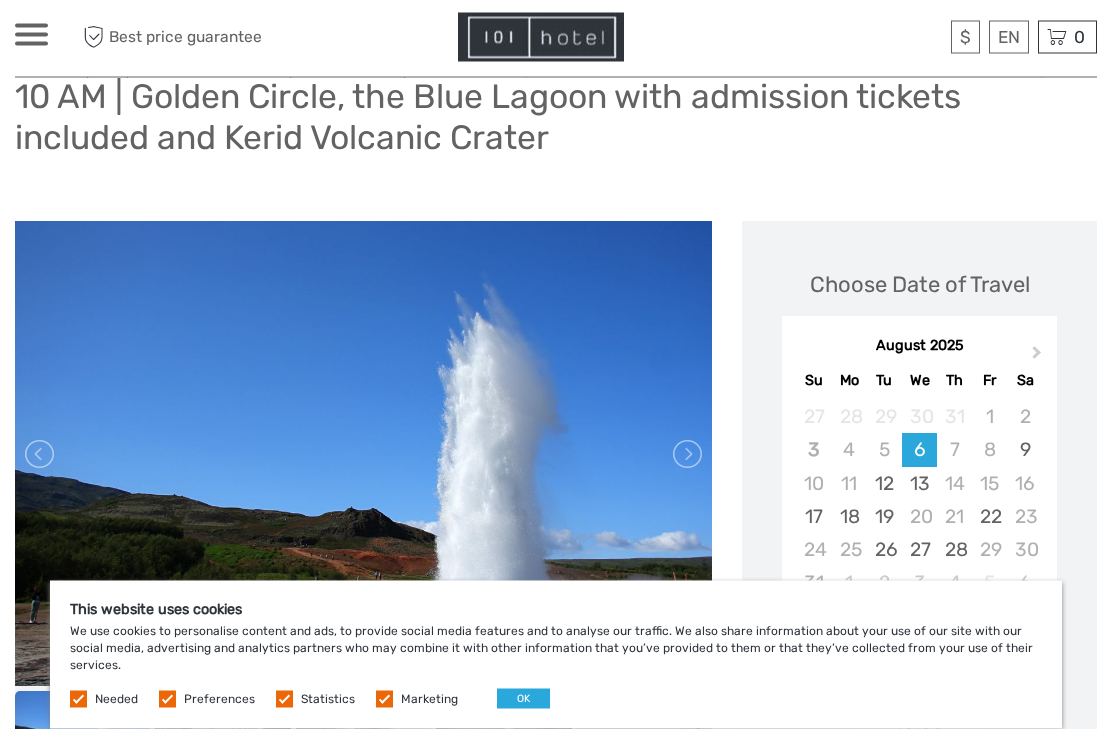 scroll, scrollTop: 156, scrollLeft: 0, axis: vertical 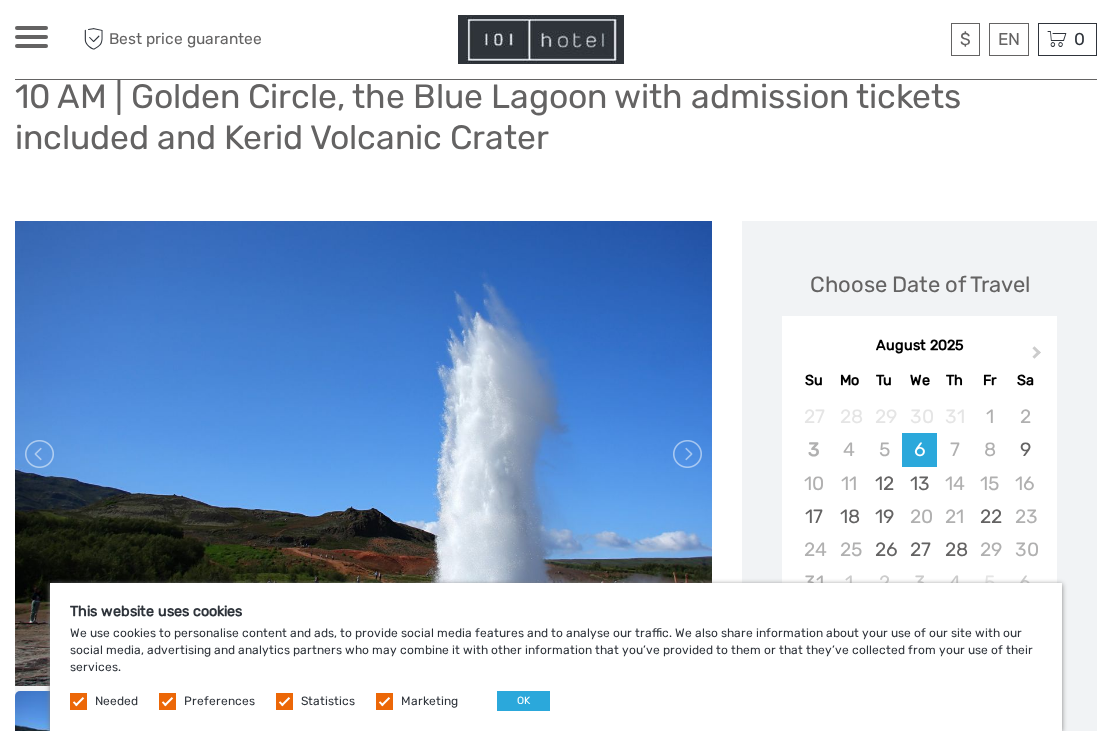 click at bounding box center [363, 453] 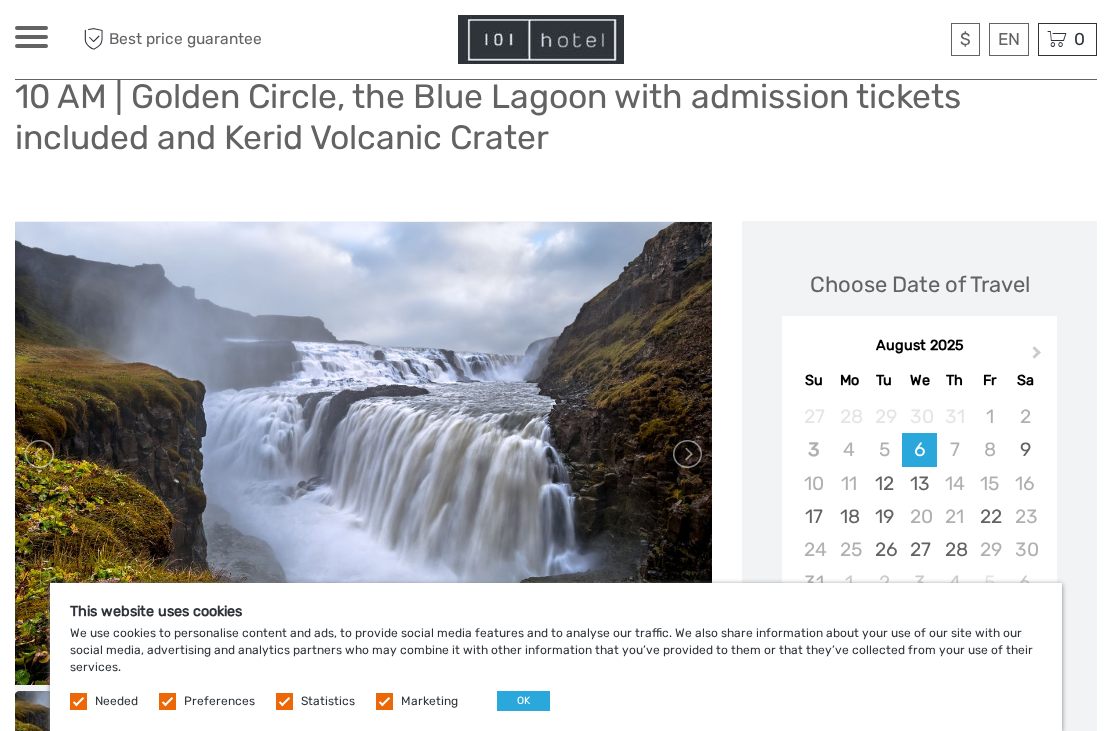 click at bounding box center (686, 454) 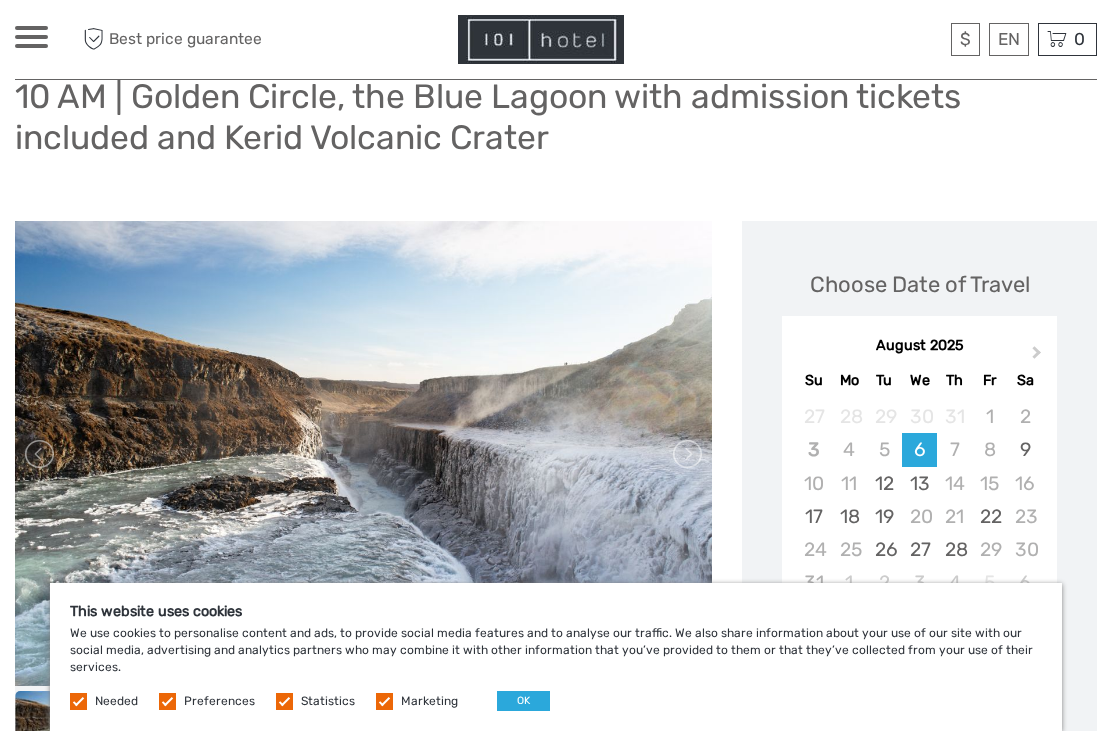 click at bounding box center (686, 454) 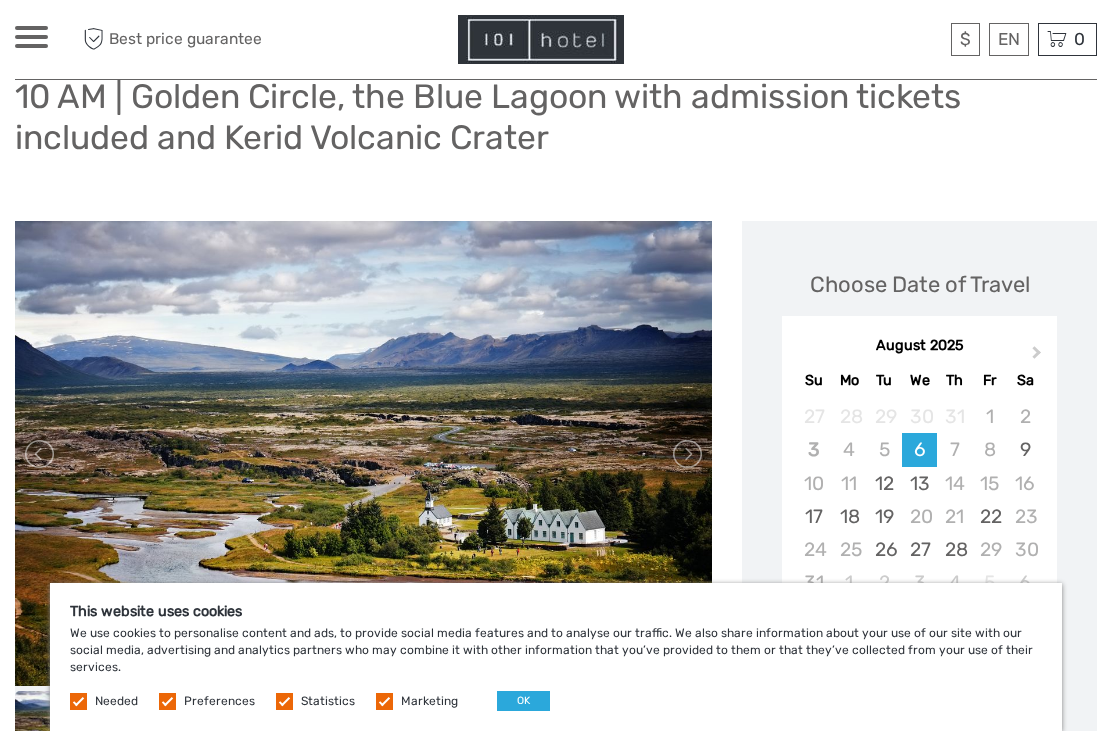 click at bounding box center [686, 454] 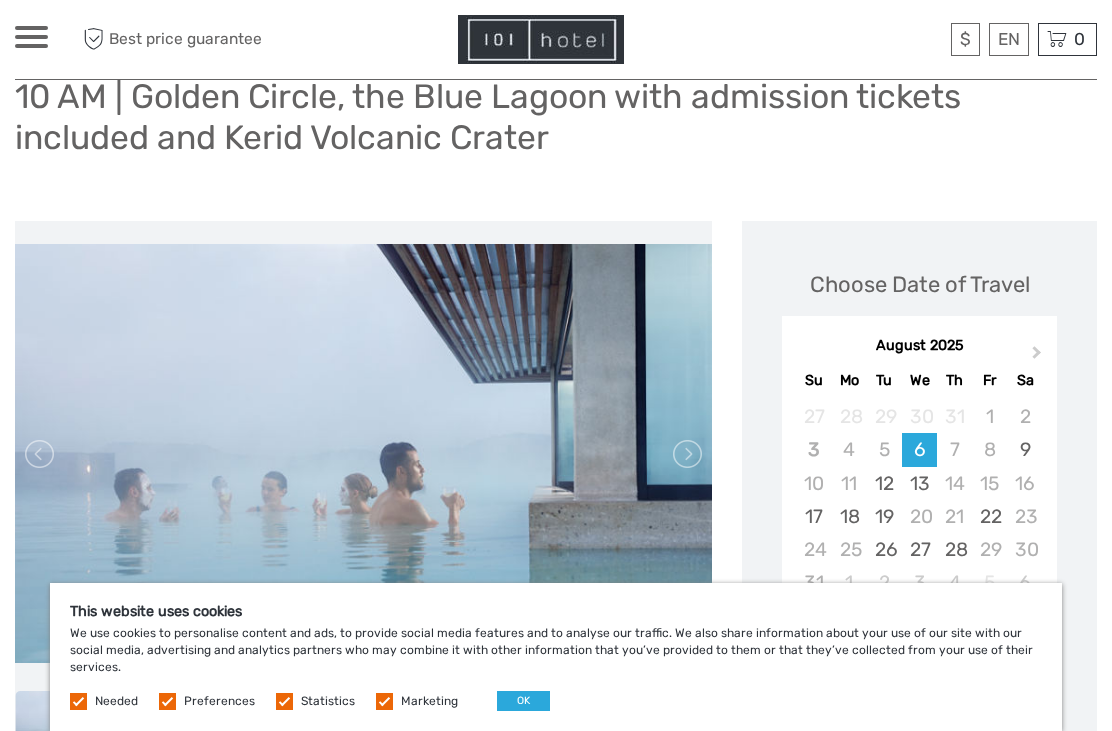 click at bounding box center [686, 454] 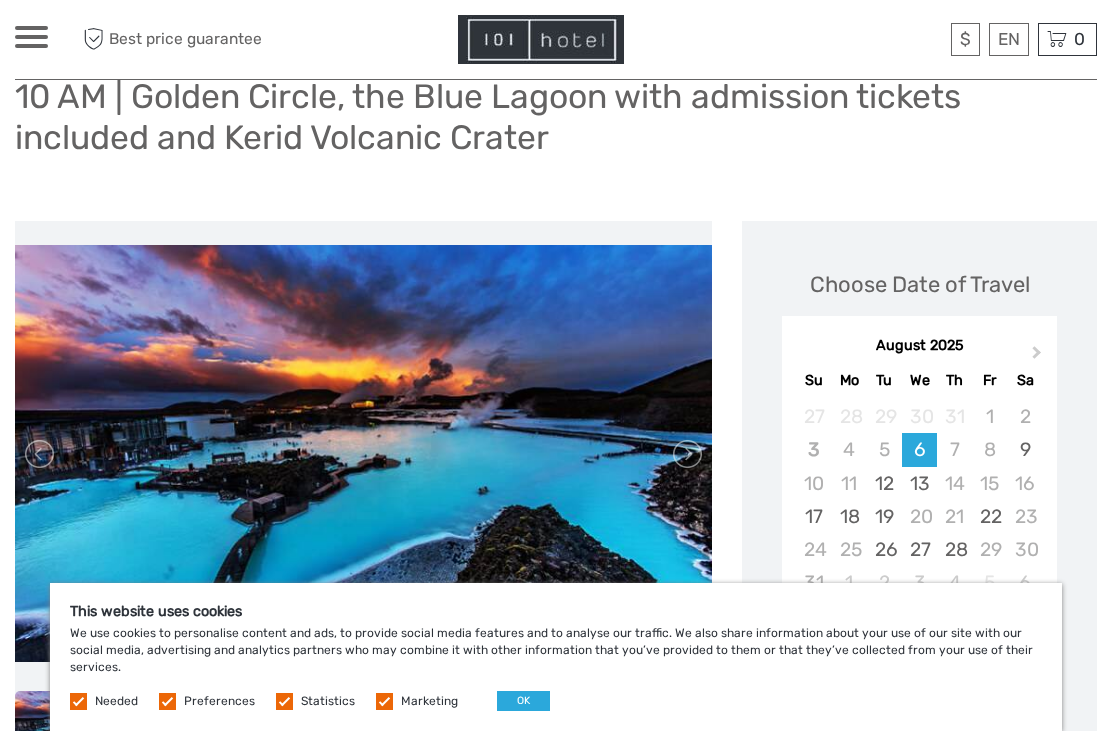 click at bounding box center [686, 454] 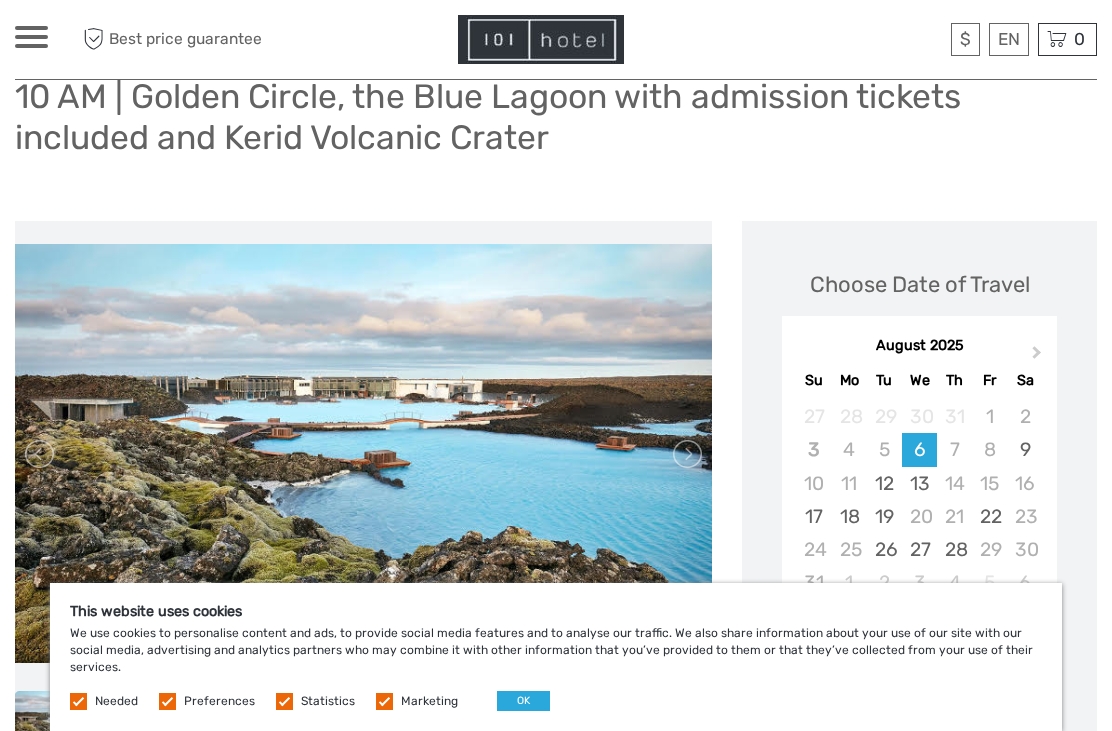 click at bounding box center [686, 454] 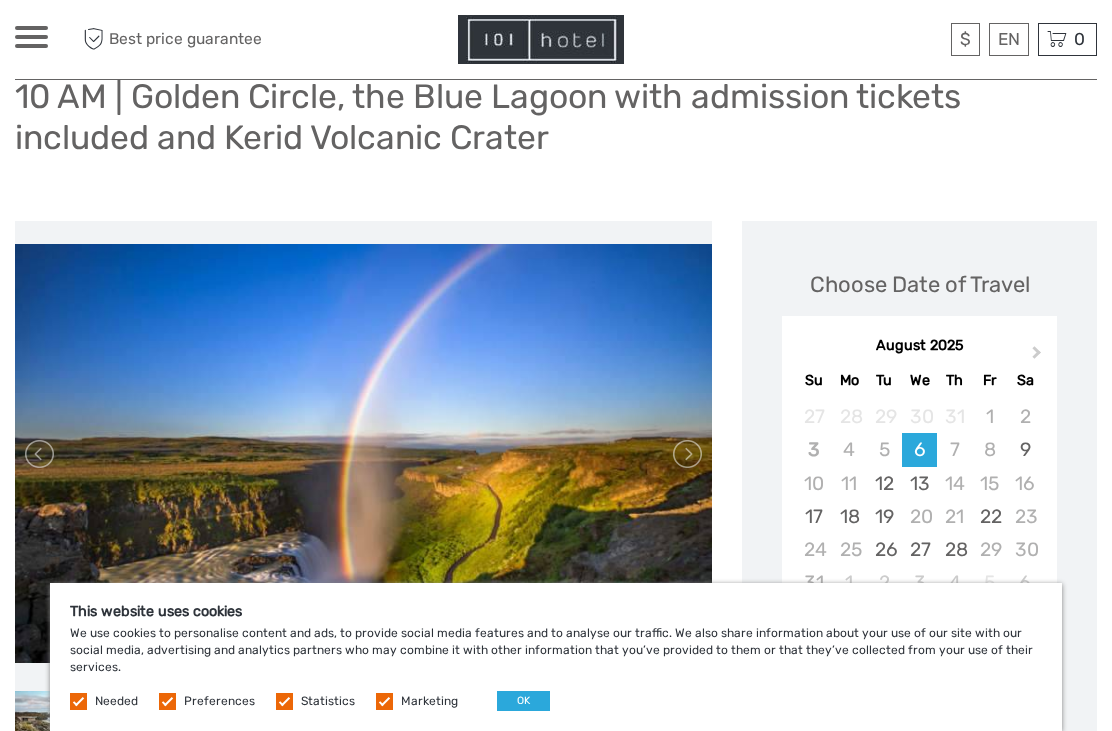 click at bounding box center (686, 454) 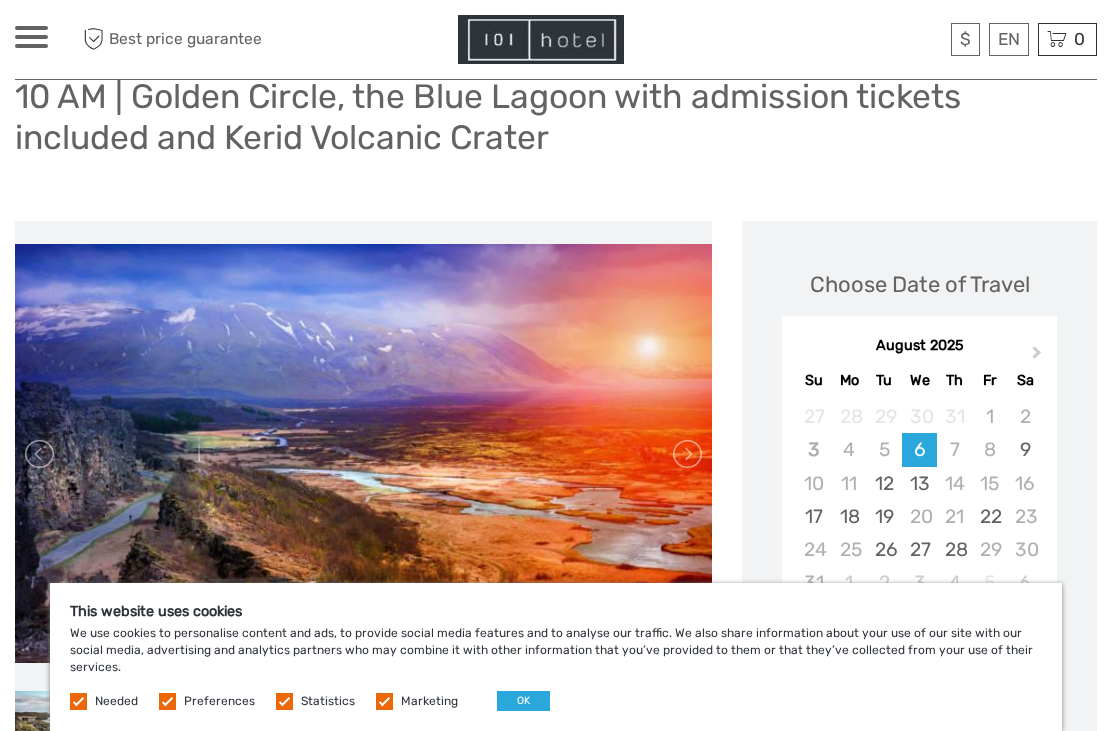 click at bounding box center [686, 454] 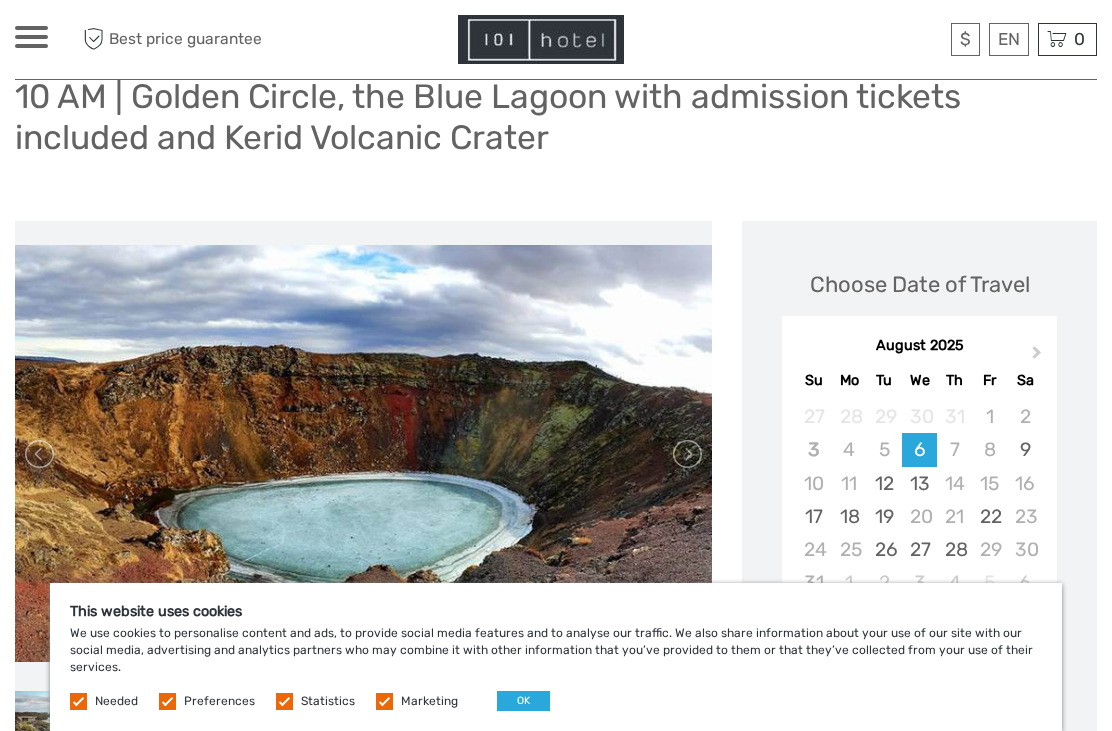click at bounding box center (686, 454) 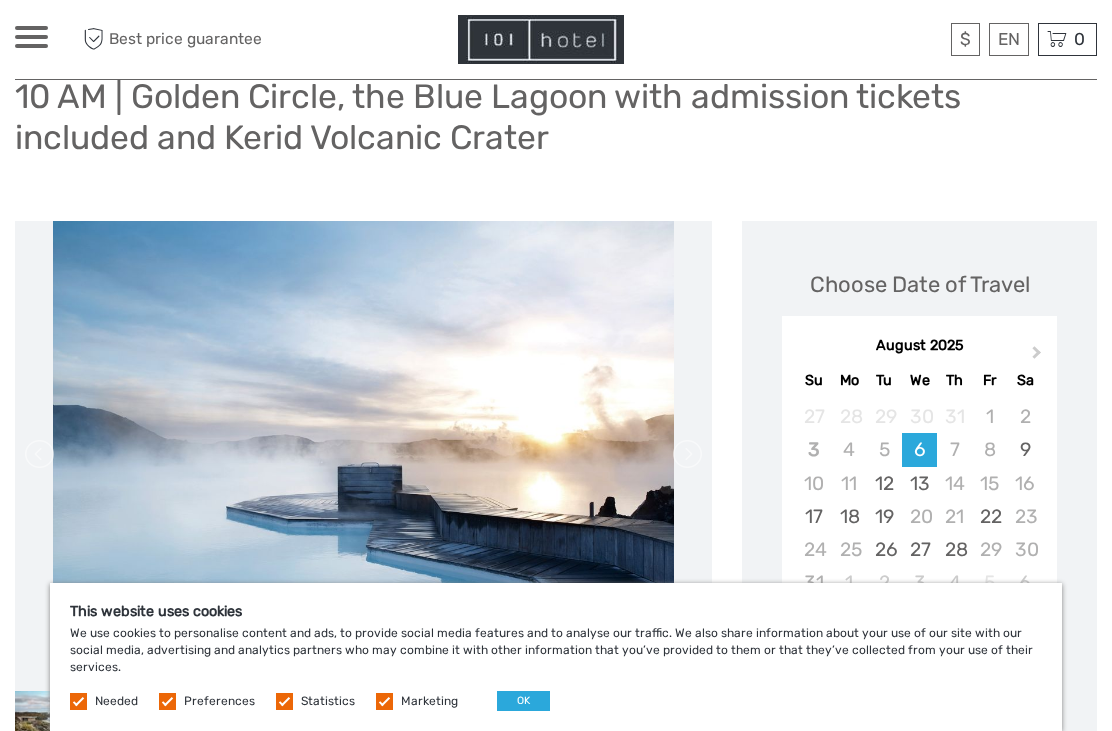 click at bounding box center (686, 454) 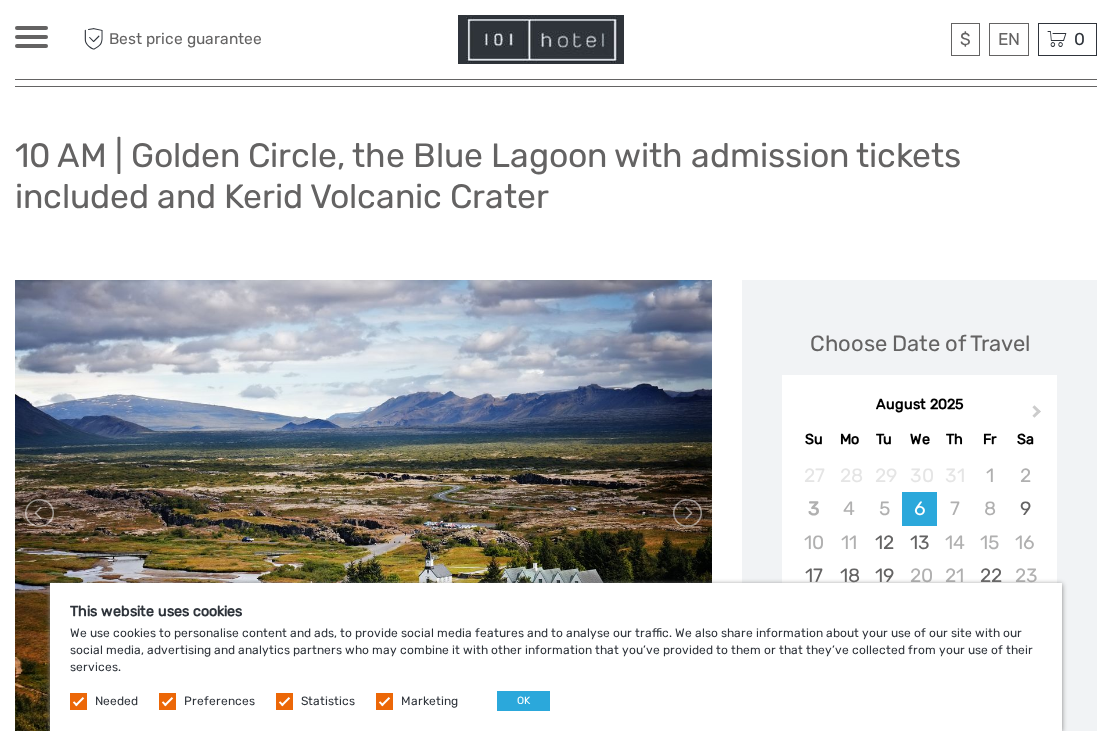 scroll, scrollTop: 0, scrollLeft: 0, axis: both 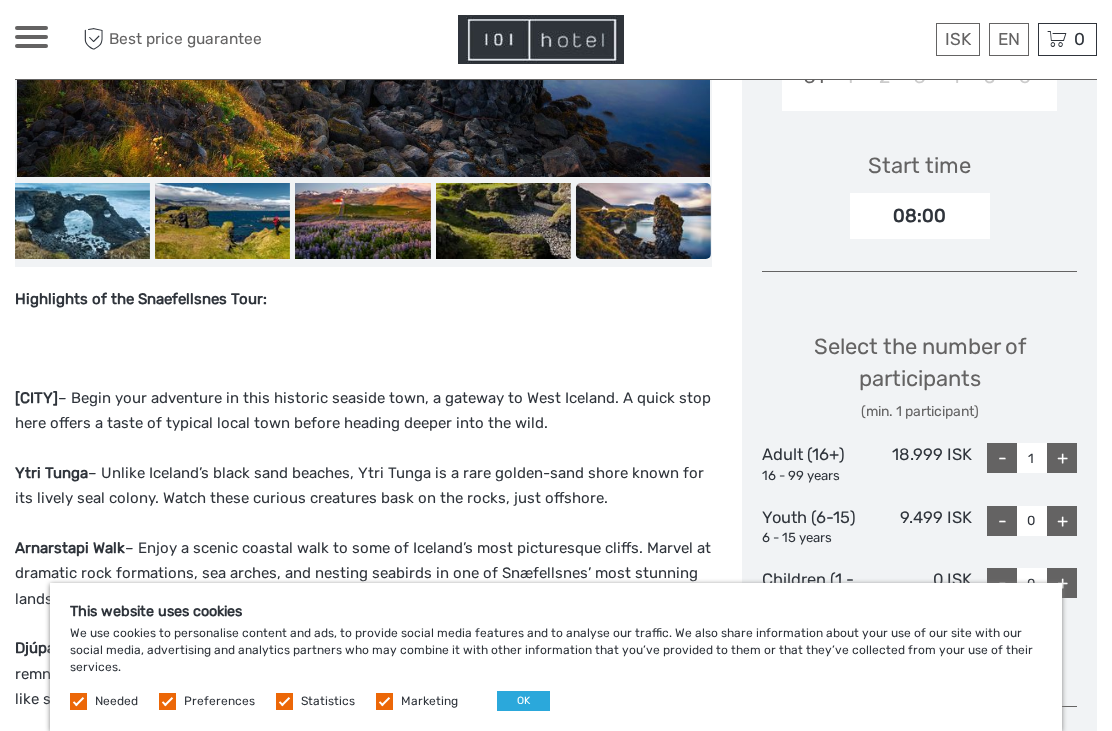 click on "$" at bounding box center (0, 0) 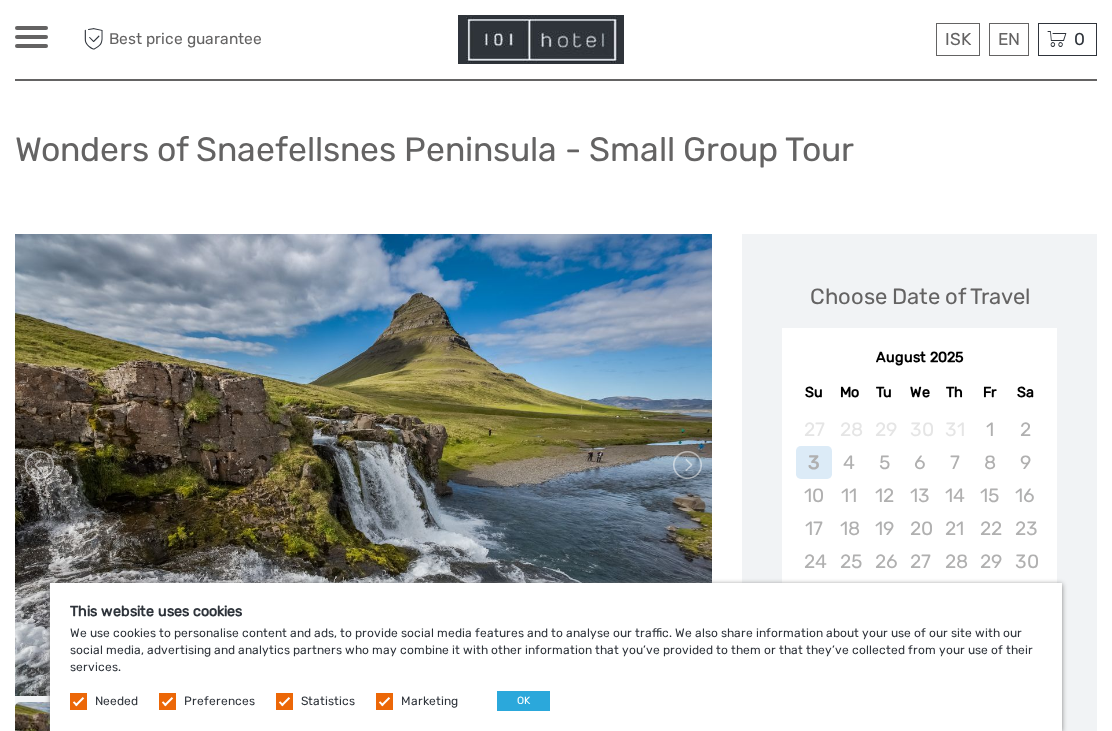 scroll, scrollTop: 0, scrollLeft: 0, axis: both 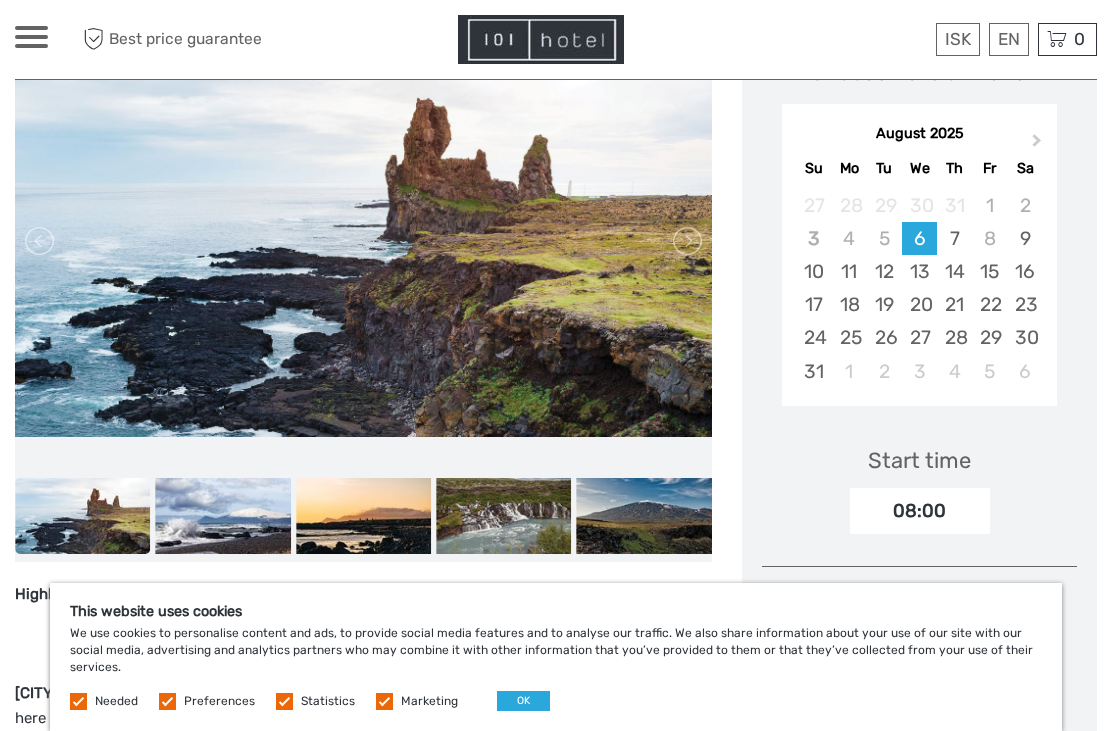 click at bounding box center (686, 241) 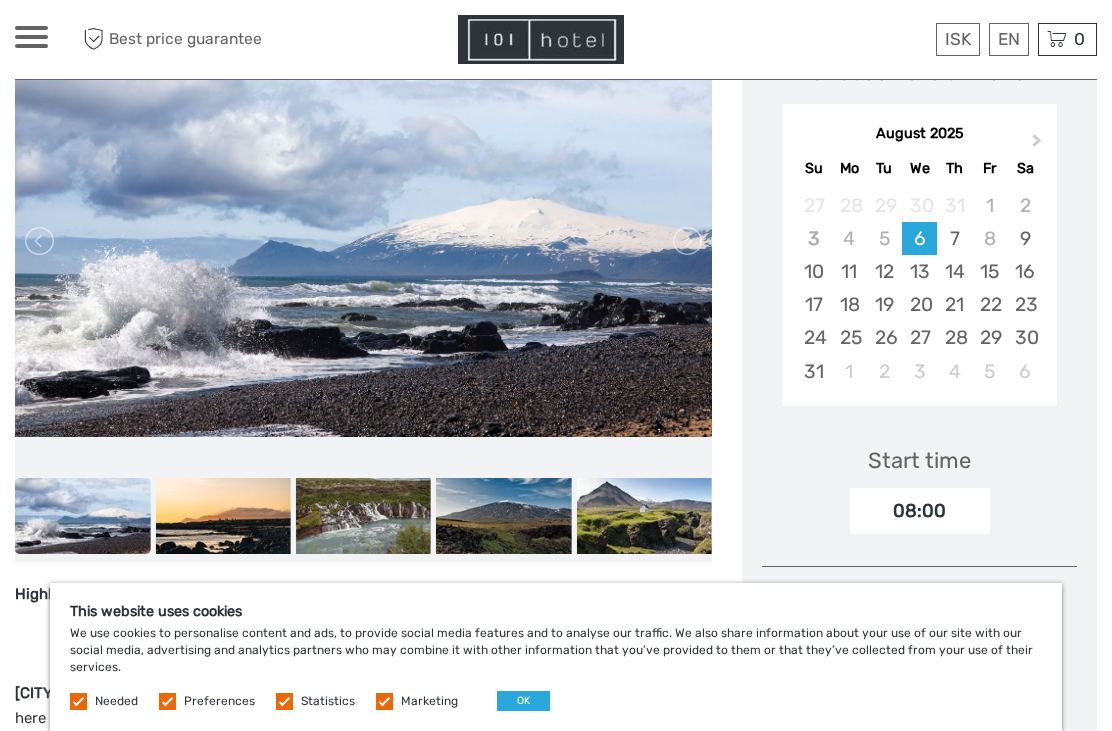 click at bounding box center [686, 241] 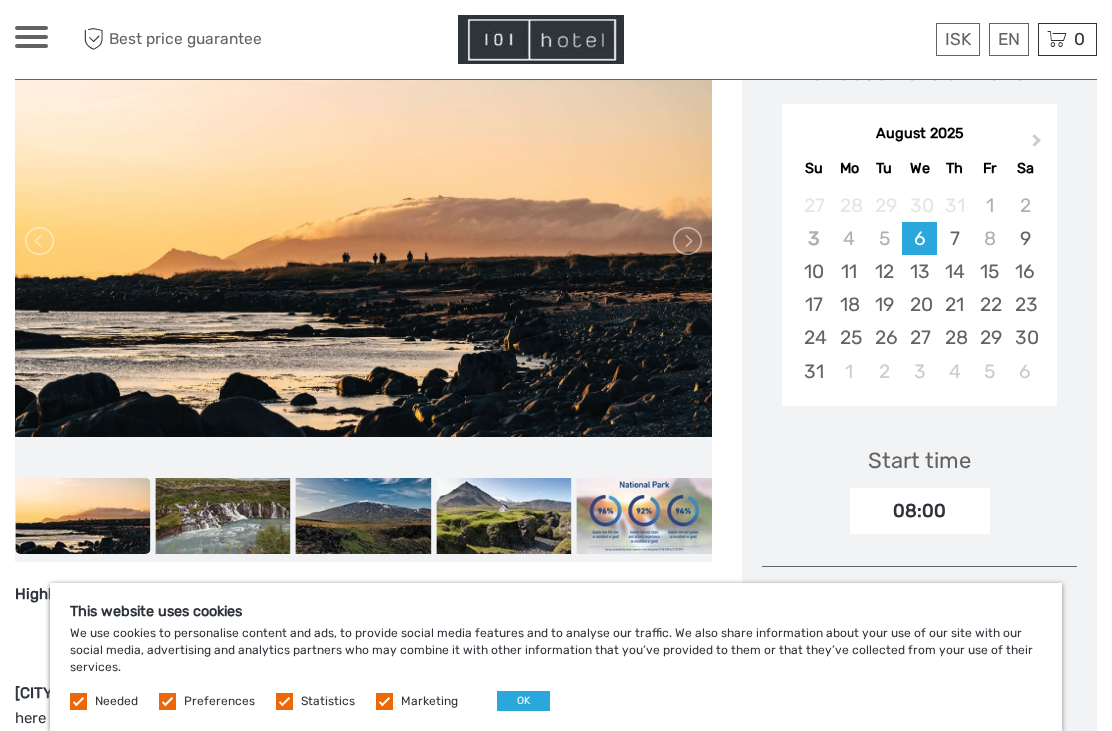 click at bounding box center (686, 241) 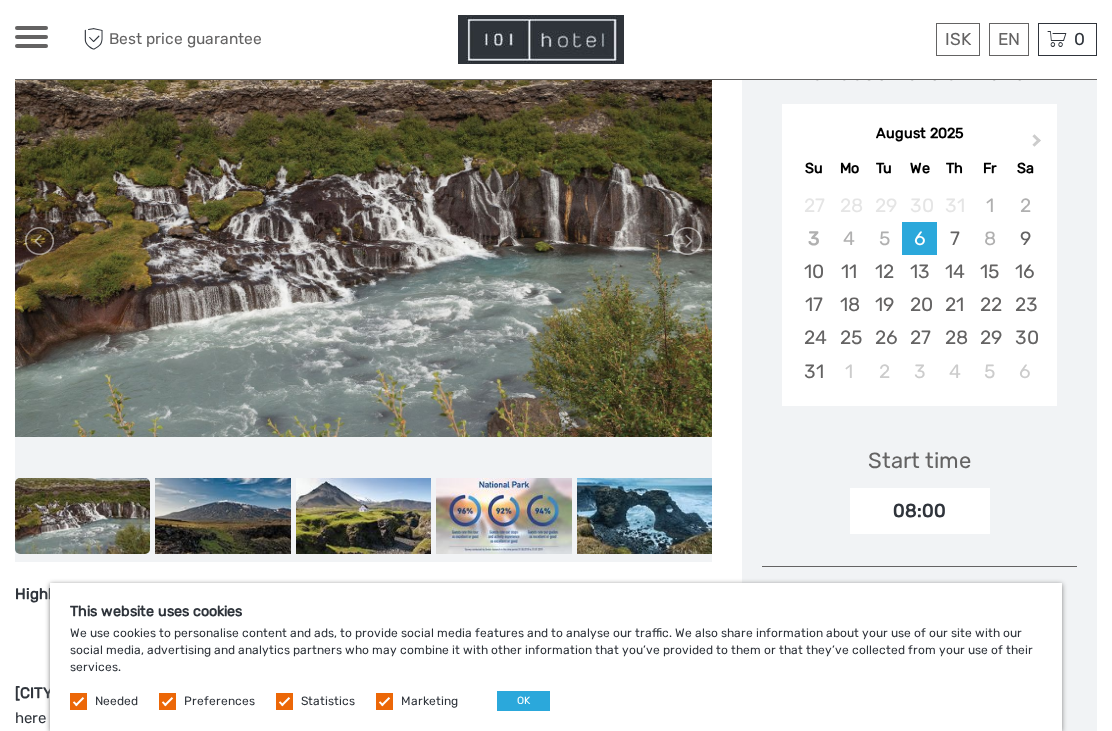 click at bounding box center (686, 241) 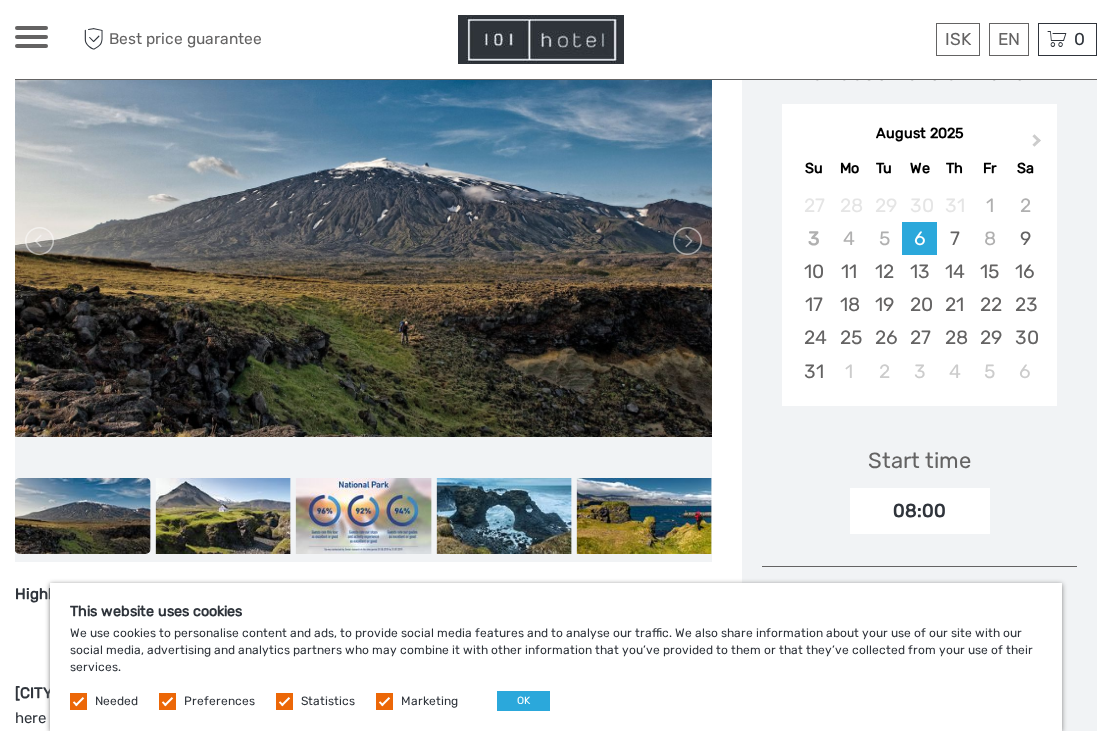 click at bounding box center (686, 241) 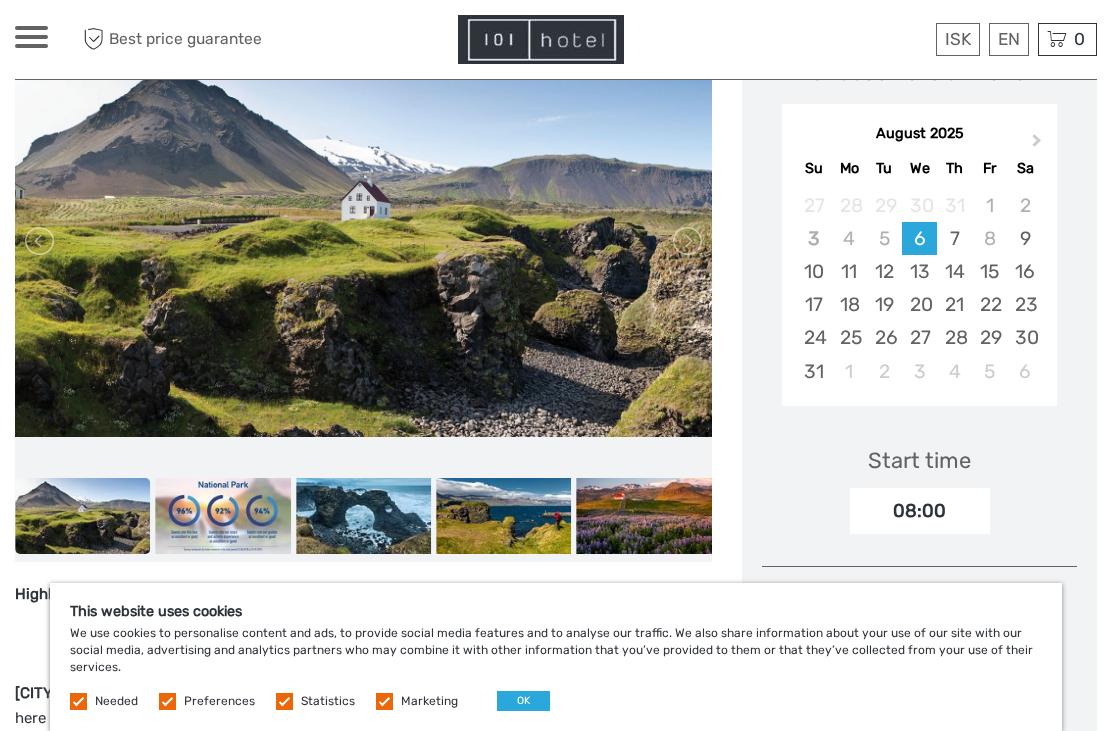 click at bounding box center [686, 241] 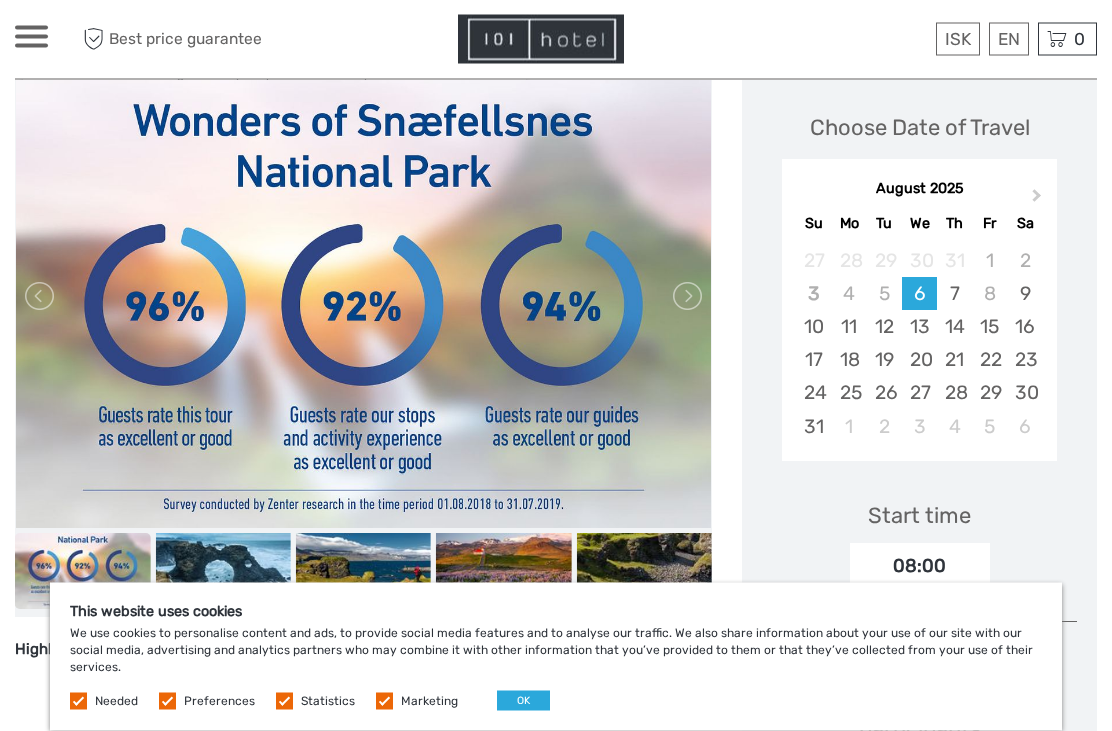 scroll, scrollTop: 272, scrollLeft: 0, axis: vertical 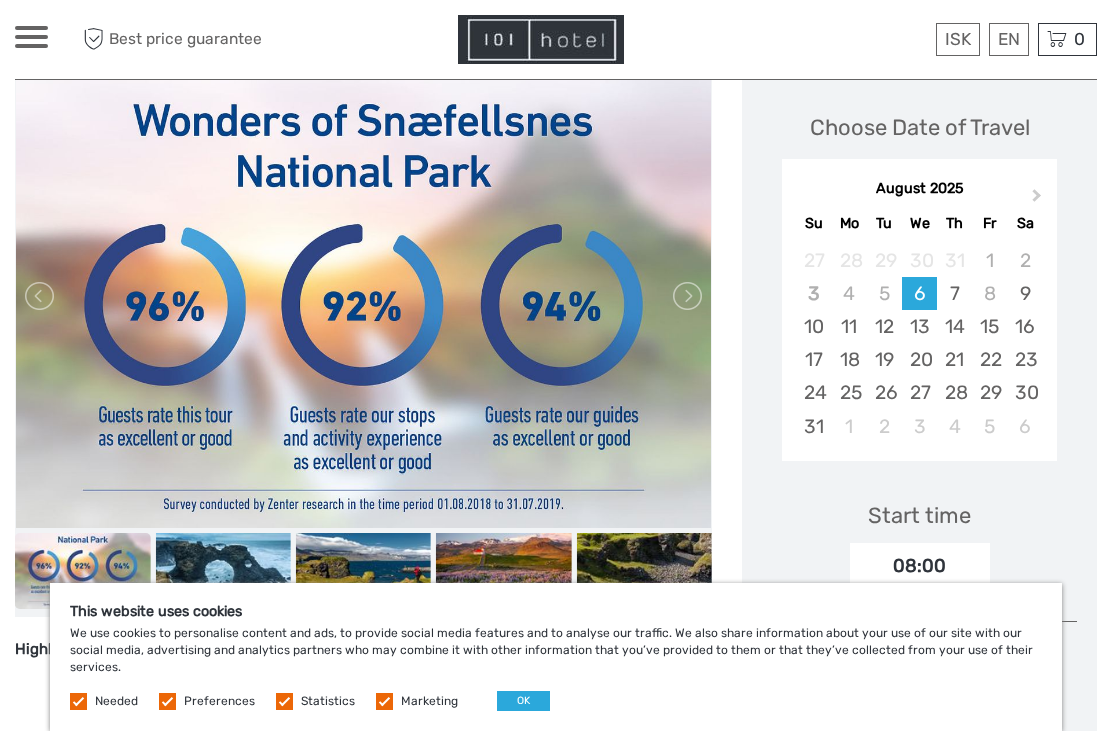 click on "$" at bounding box center (0, 0) 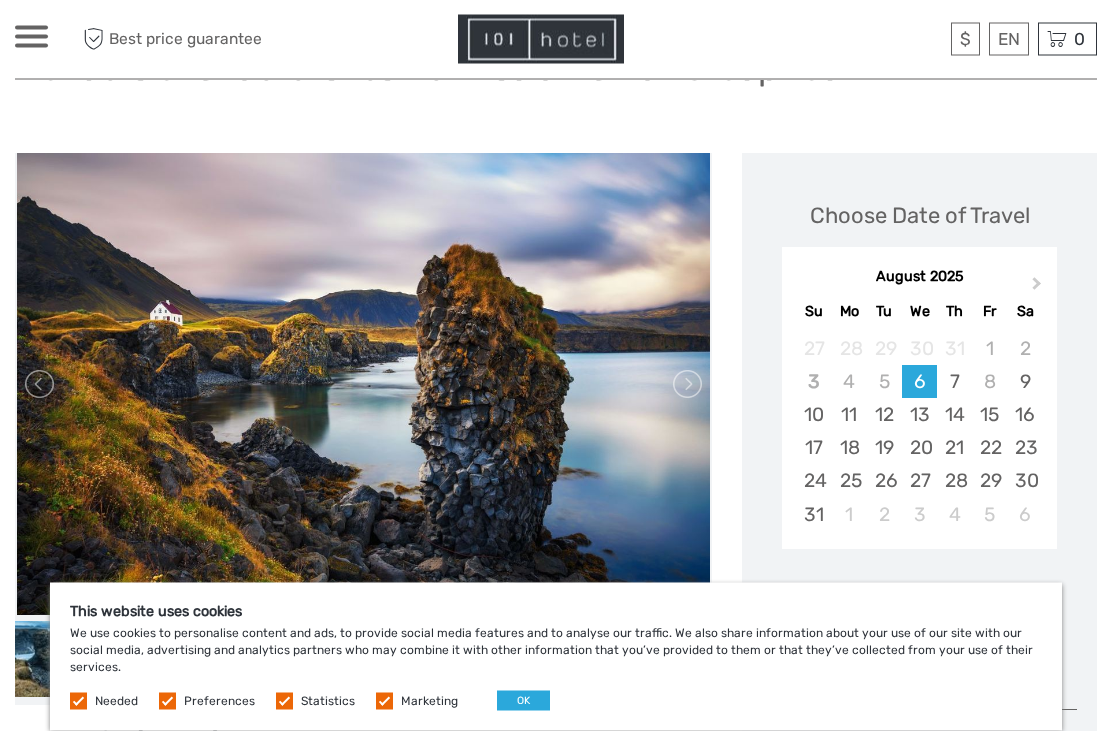 scroll, scrollTop: 184, scrollLeft: 0, axis: vertical 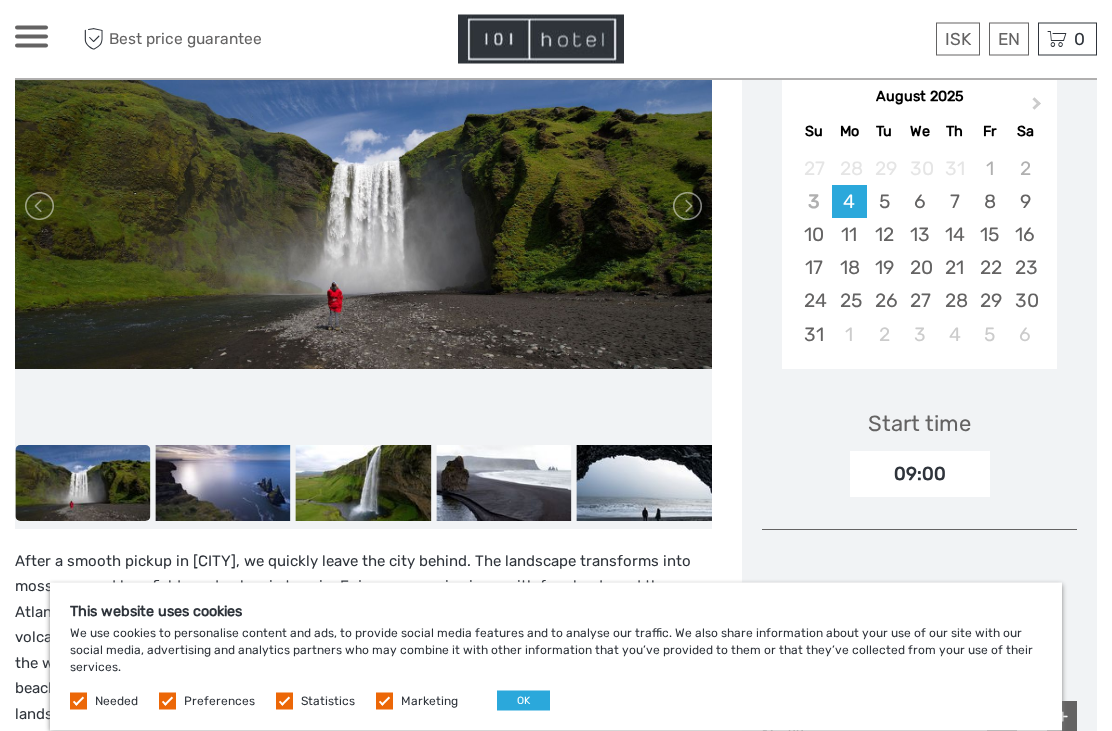 click at bounding box center (686, 207) 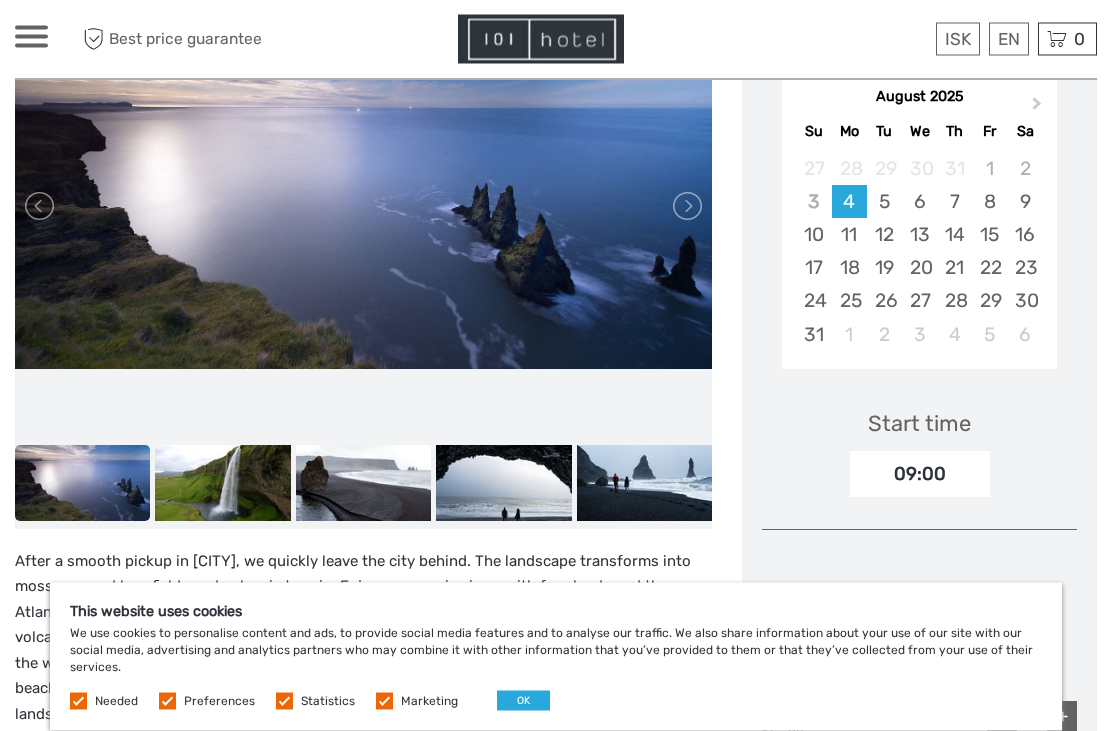 scroll, scrollTop: 364, scrollLeft: 0, axis: vertical 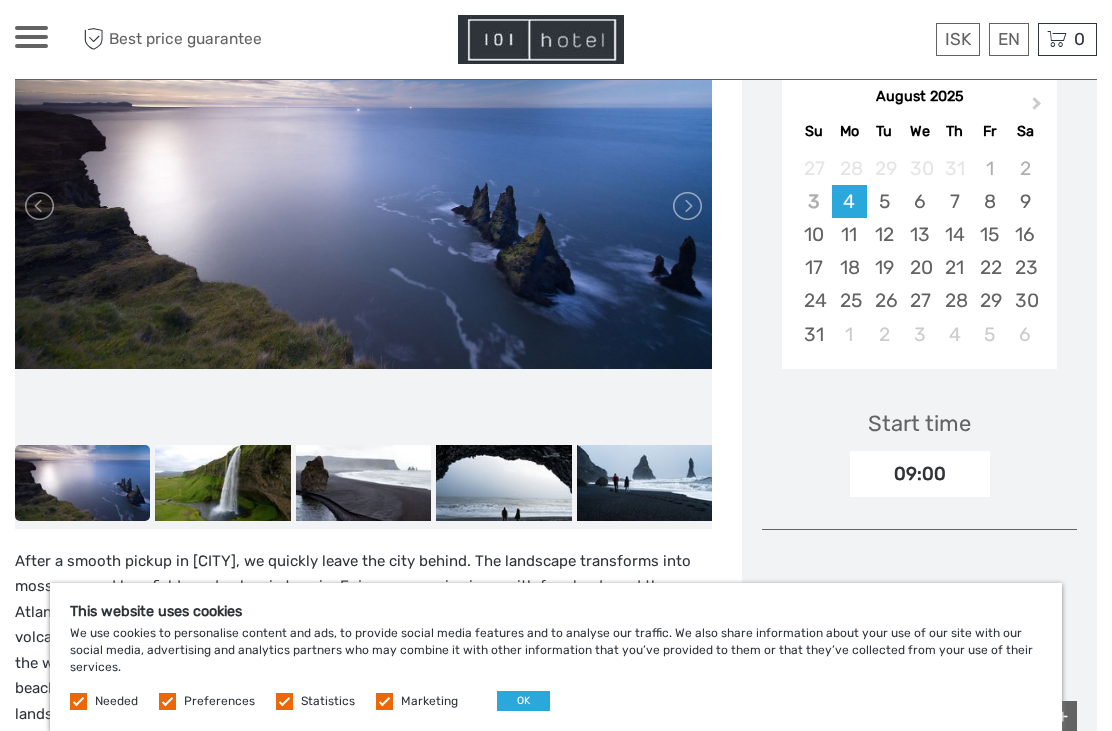 click at bounding box center (686, 206) 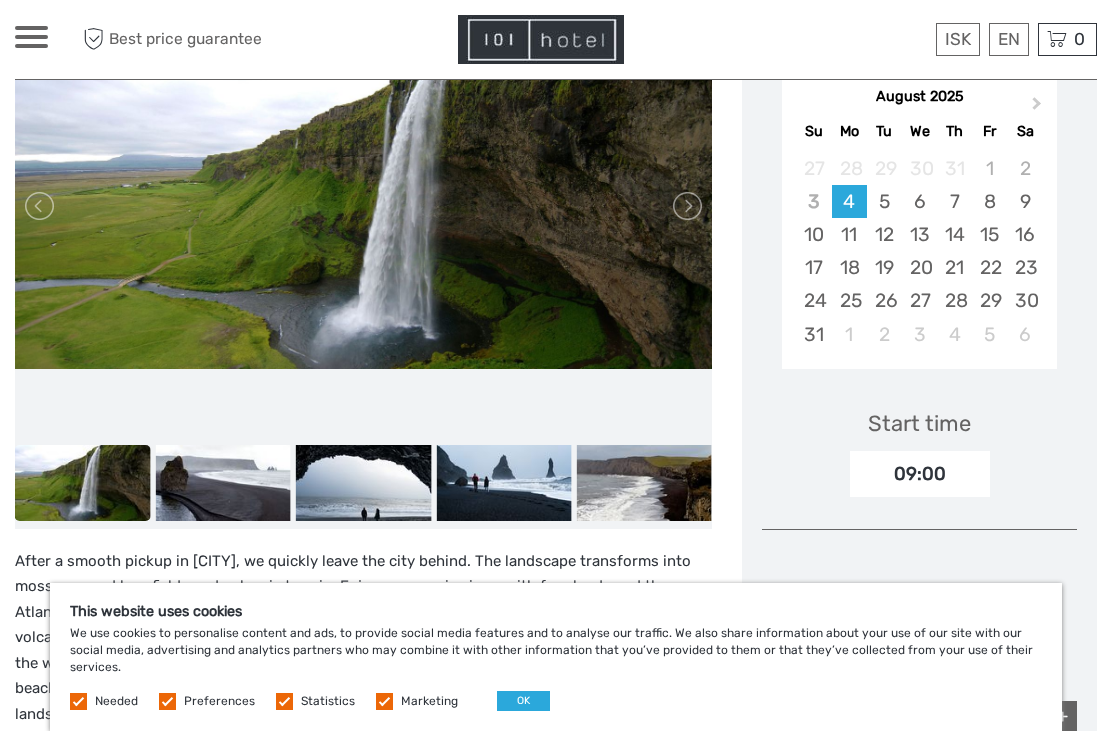 click at bounding box center [686, 206] 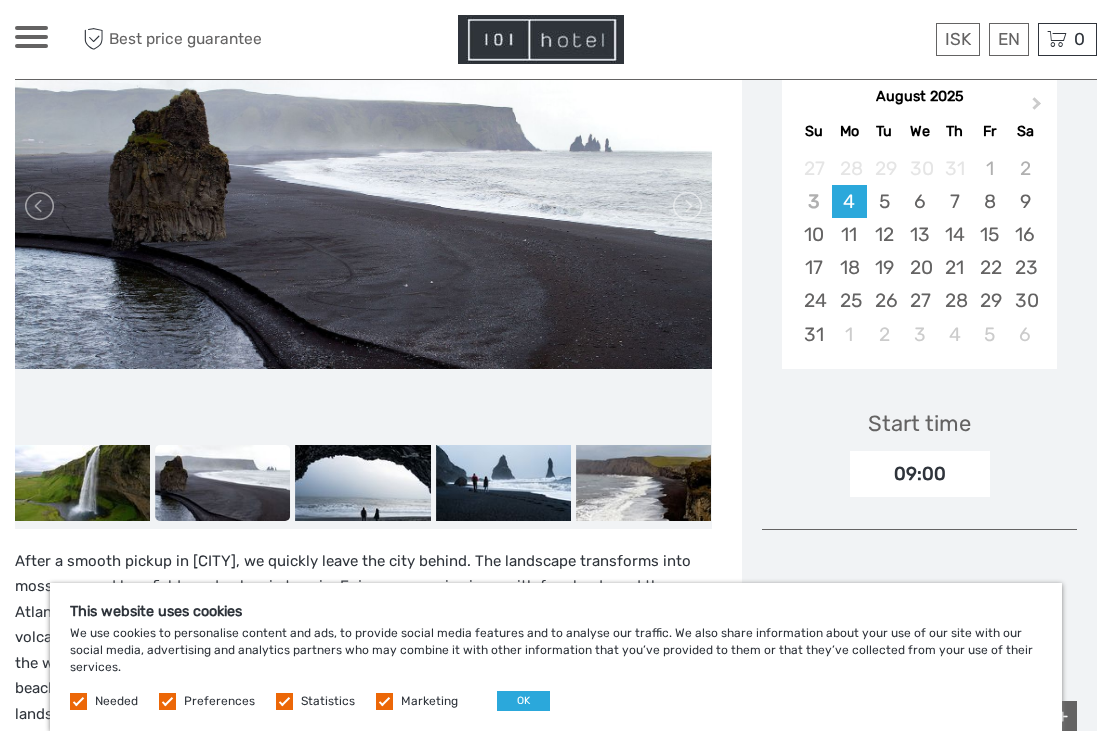 click at bounding box center (686, 206) 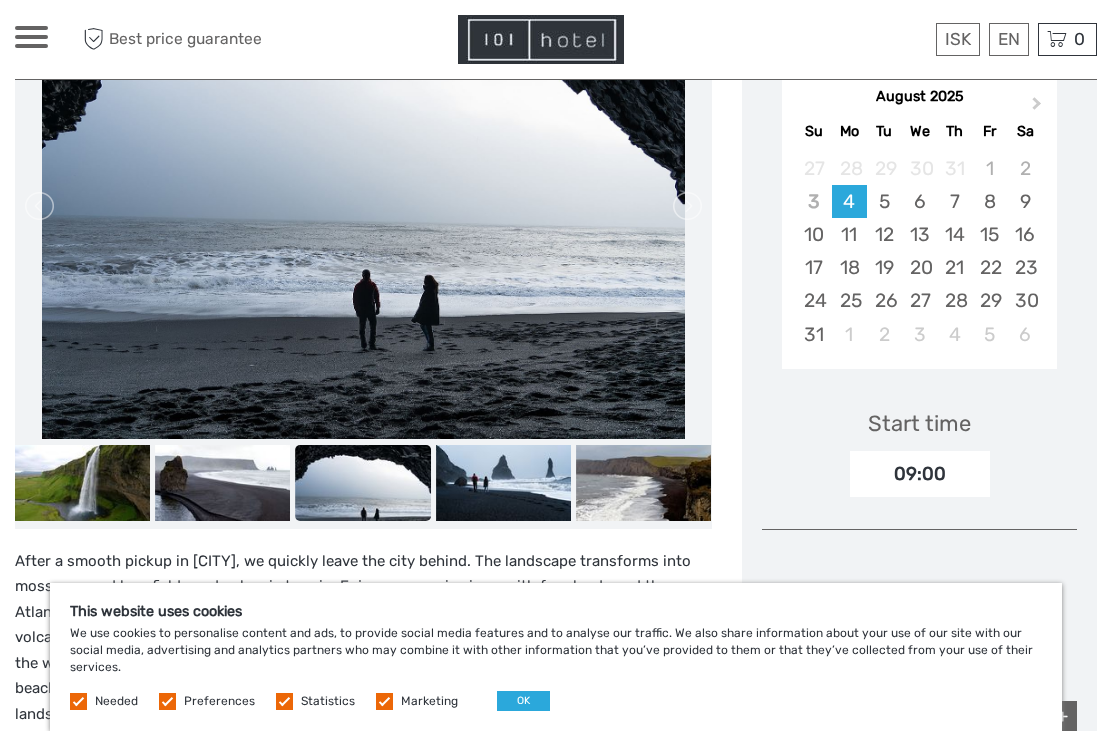 click at bounding box center [686, 206] 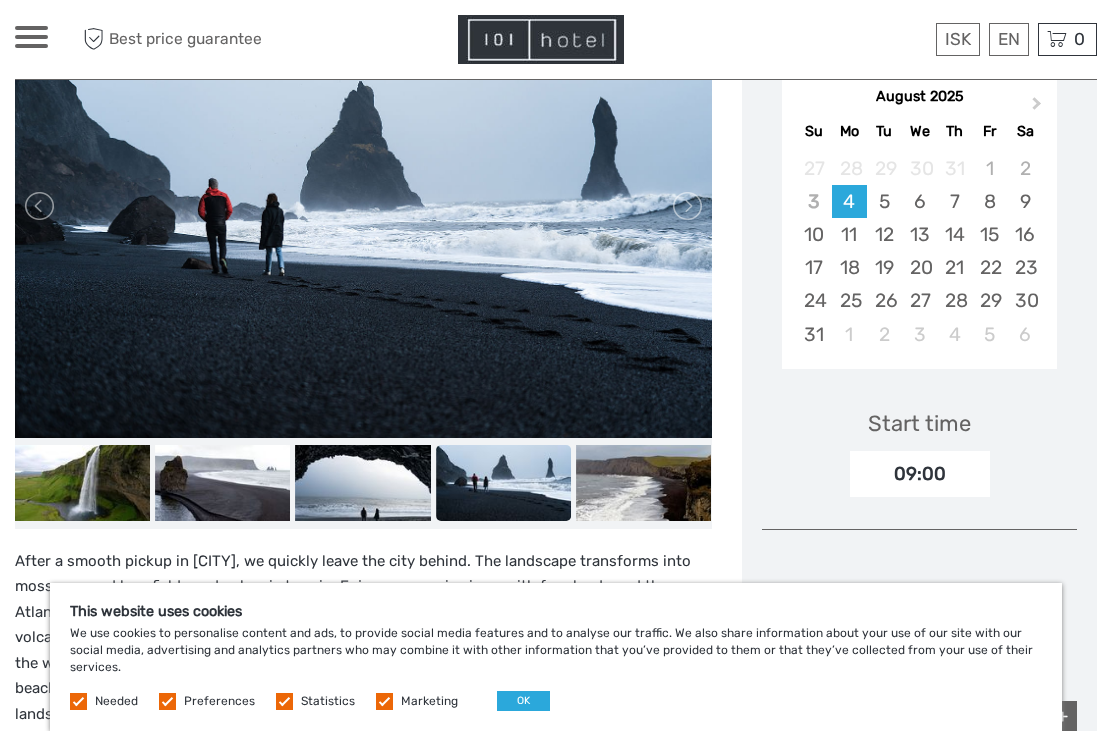 click at bounding box center (686, 206) 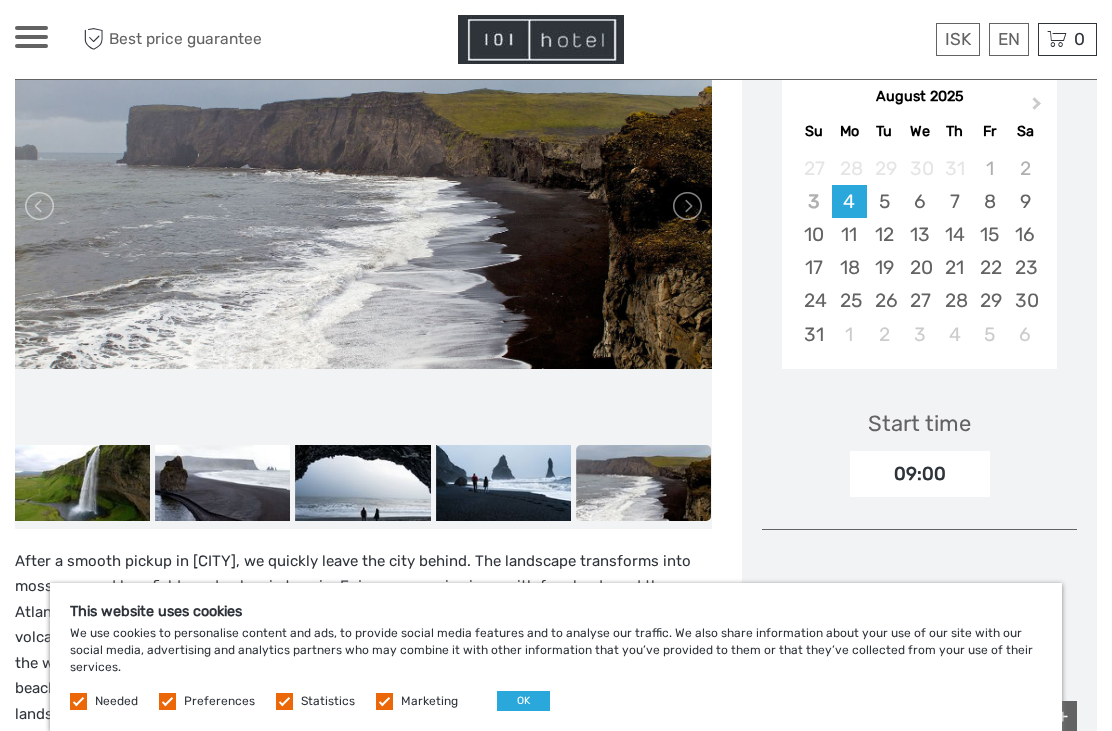 click at bounding box center (686, 206) 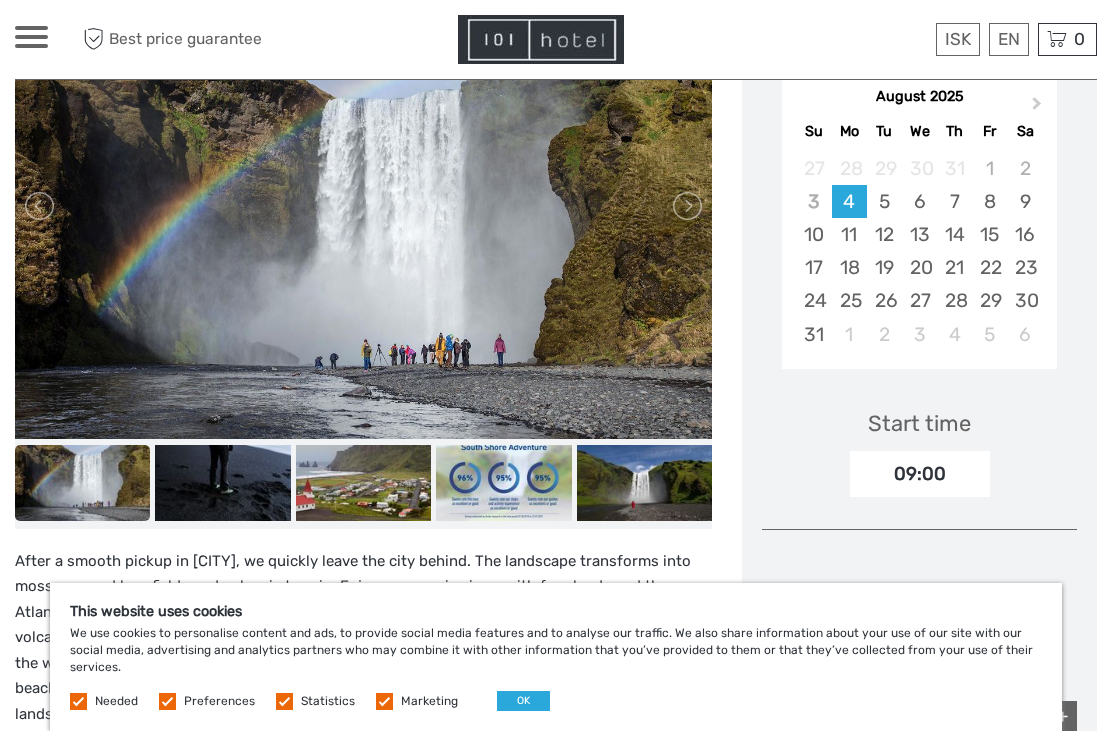 click at bounding box center (686, 206) 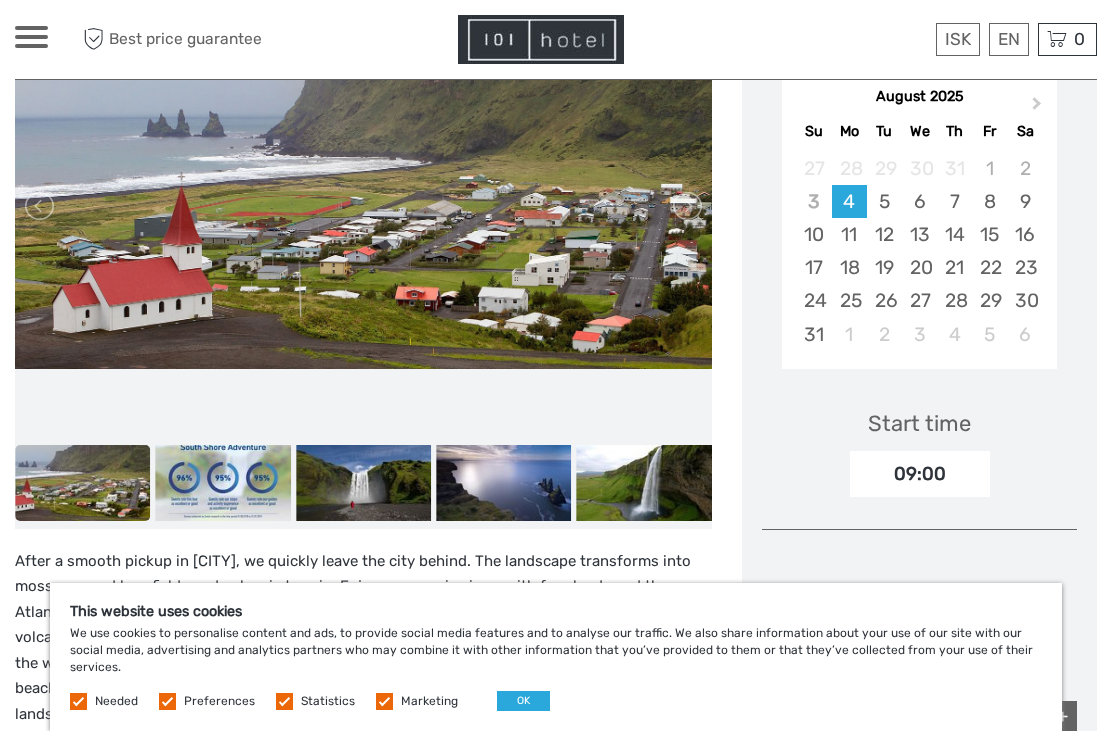 click at bounding box center (686, 206) 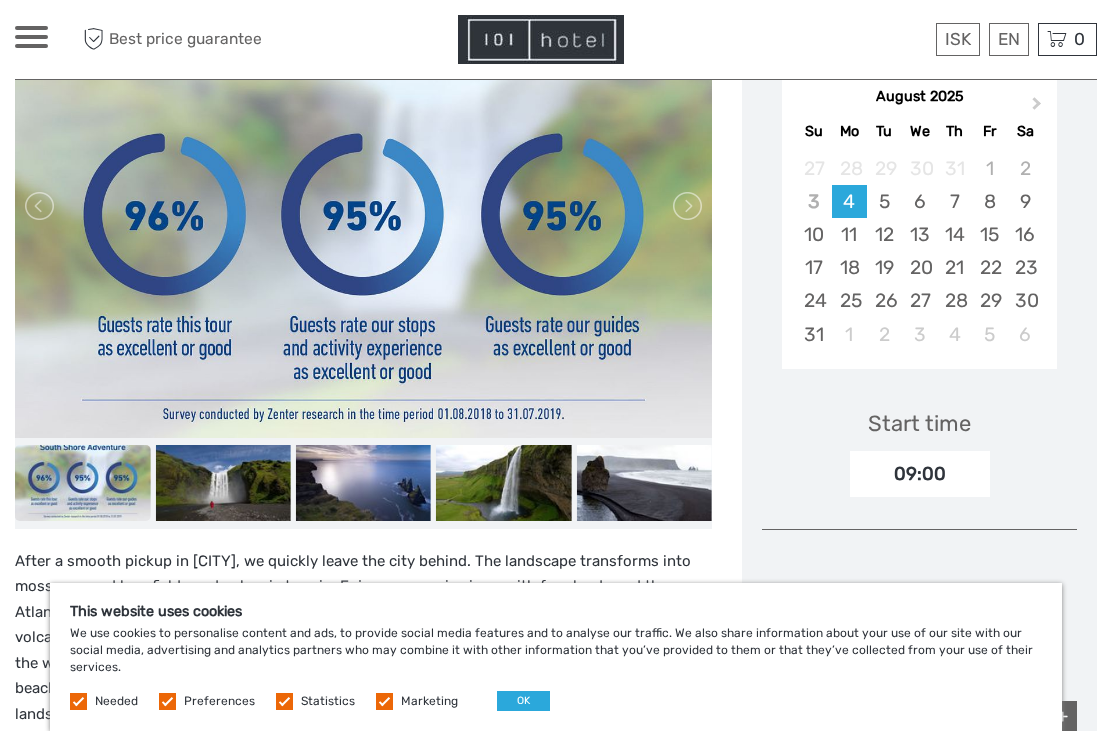 click at bounding box center (686, 206) 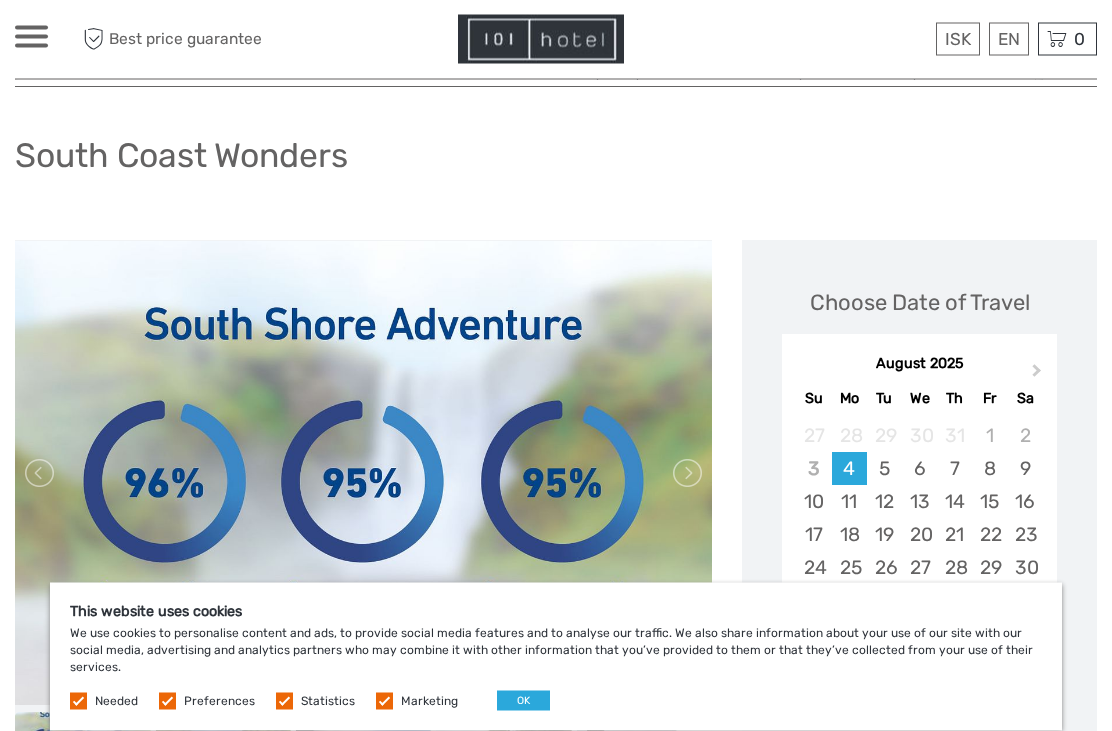 scroll, scrollTop: 0, scrollLeft: 0, axis: both 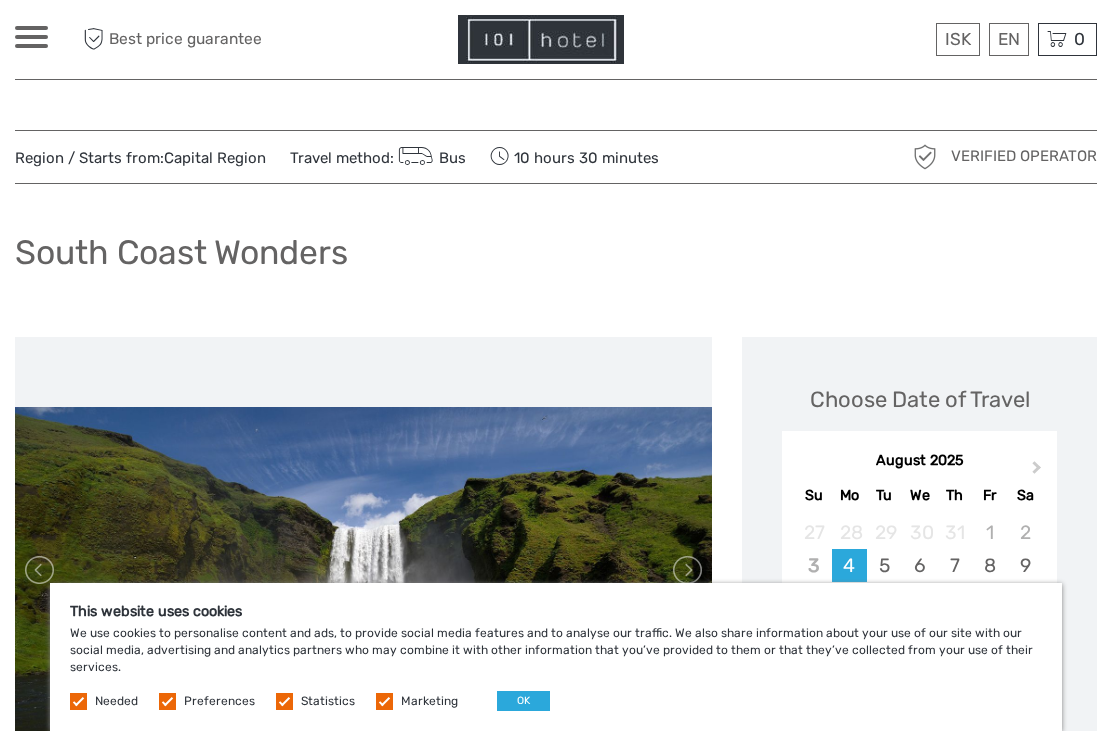 click on "$" at bounding box center [0, 0] 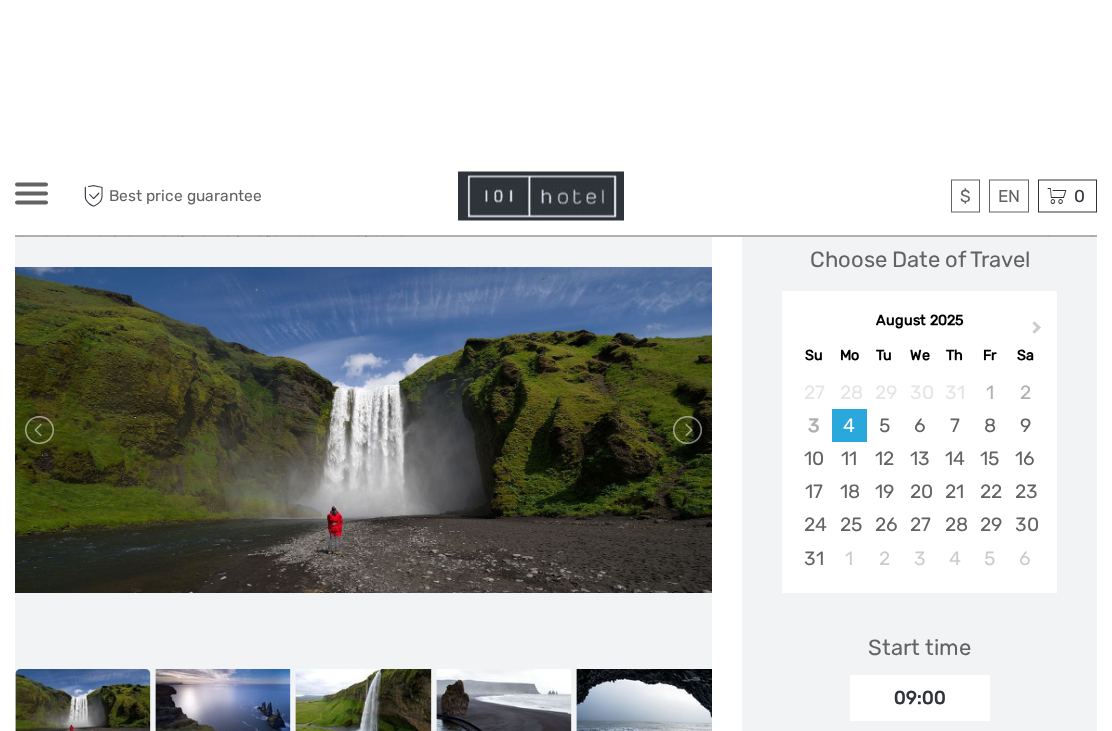 scroll, scrollTop: 0, scrollLeft: 0, axis: both 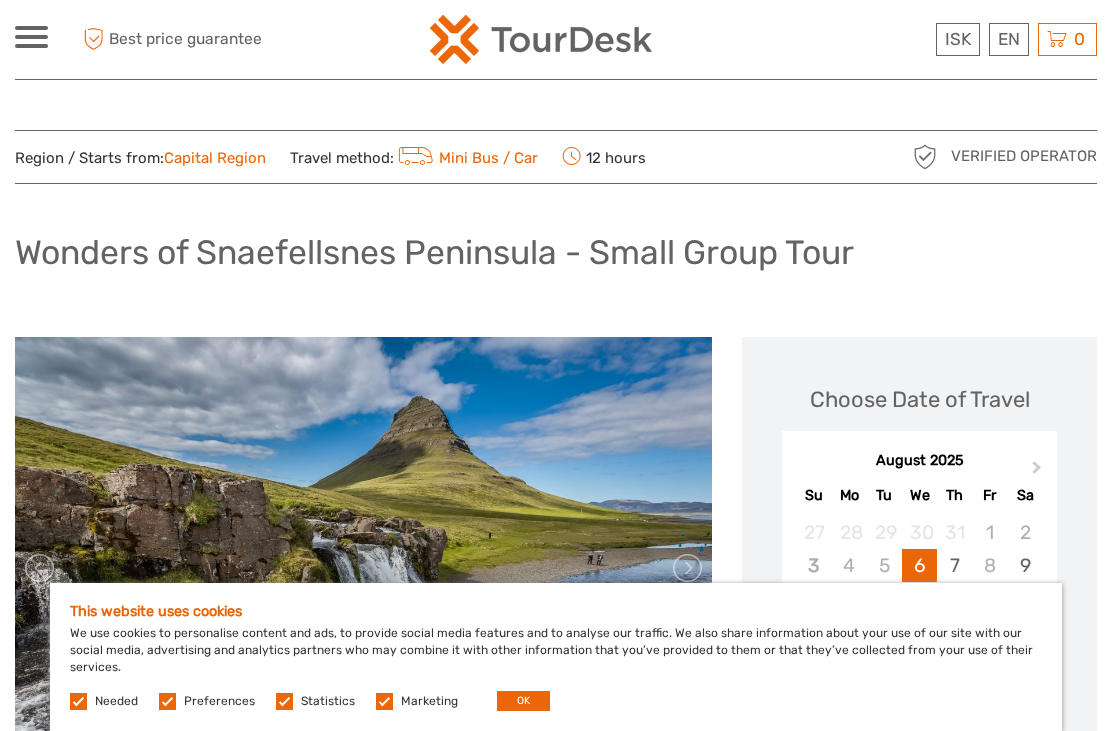 click on "$" at bounding box center [0, 0] 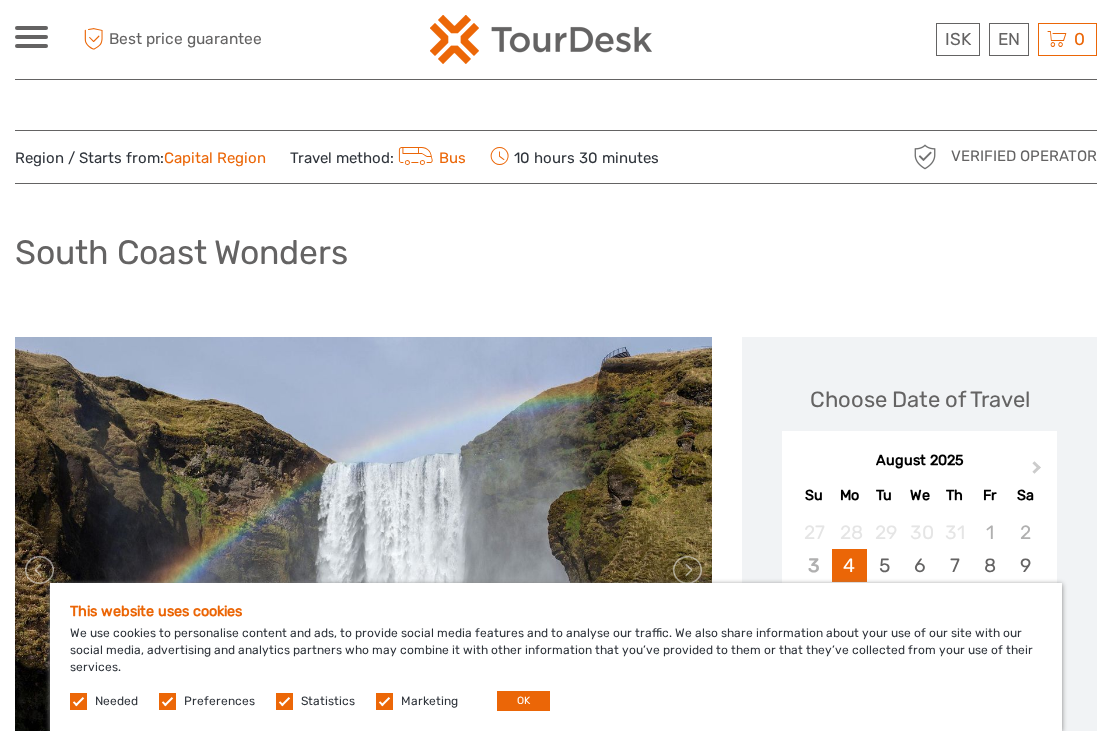 scroll, scrollTop: 0, scrollLeft: 0, axis: both 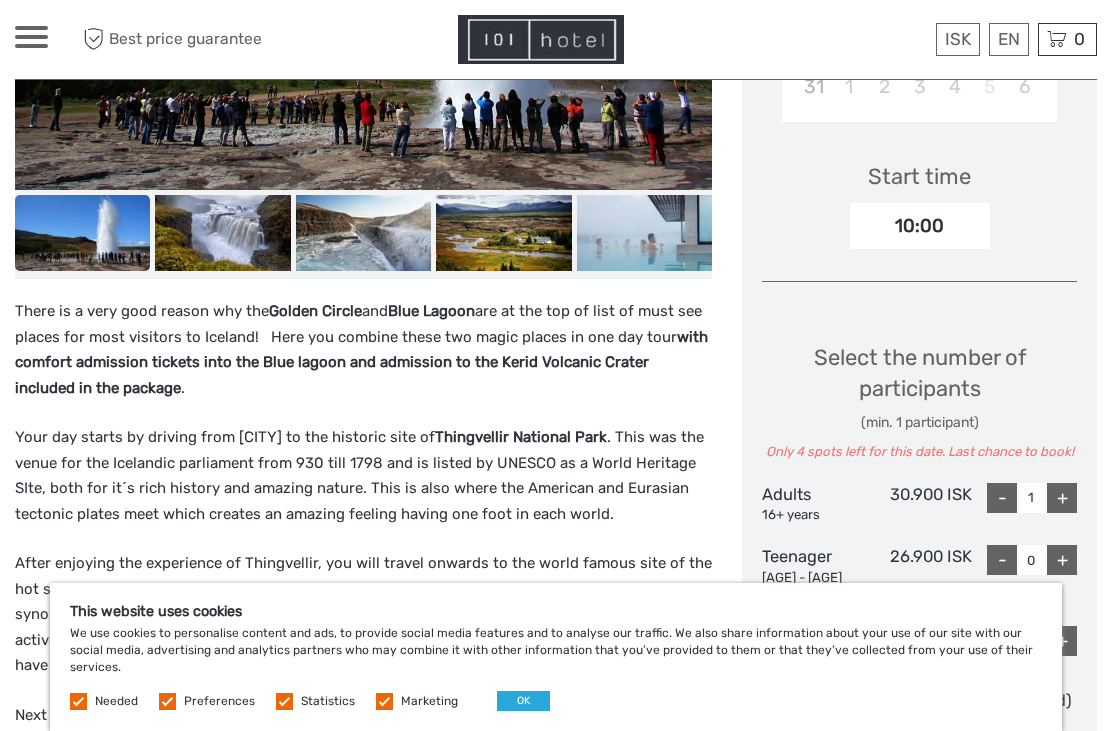 click on "$" at bounding box center (0, 0) 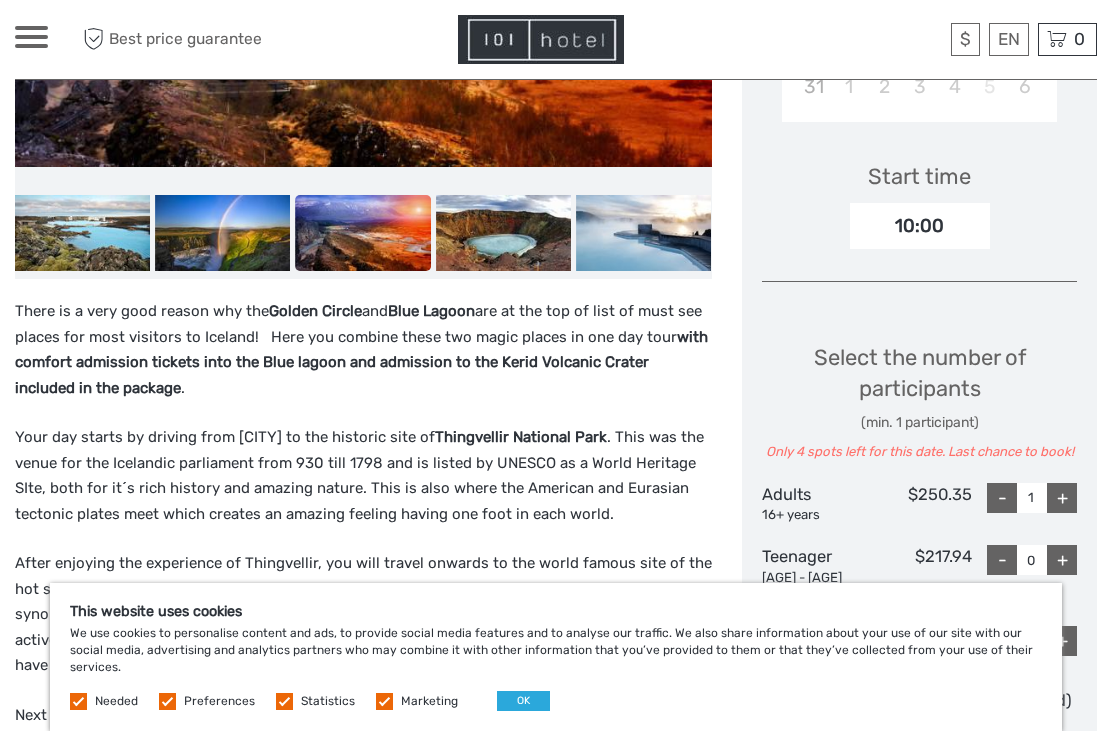 click on "Choose Date of Travel Next Month August 2025 Su Mo Tu We Th Fr Sa 27 28 29 30 31 1 2 3 4 5 6 7 8 9 10 11 12 13 14 15 16 17 18 19 20 21 22 23 24 25 26 27 28 29 30 31 1 2 3 4 5 6 Start time 10:00 Select the number of participants (min. 1 participant) Only 4 spots  left for this date. Last chance to book! Adults [AGE]+ years $[PRICE] - 1 + Teenager [AGE] - [AGE] years $[PRICE] - 0 + Children [AGE] - [AGE] years $[PRICE] - 0 + I would like to be picked up (required) Free Pickup Upgrade to Premium Blue Lagoon Admission  (Adults) $[PRICE] Choose <> Total :  $[PRICE] Best price guarantee ADD TO CART EXPRESS CHECKOUT" at bounding box center [919, 404] 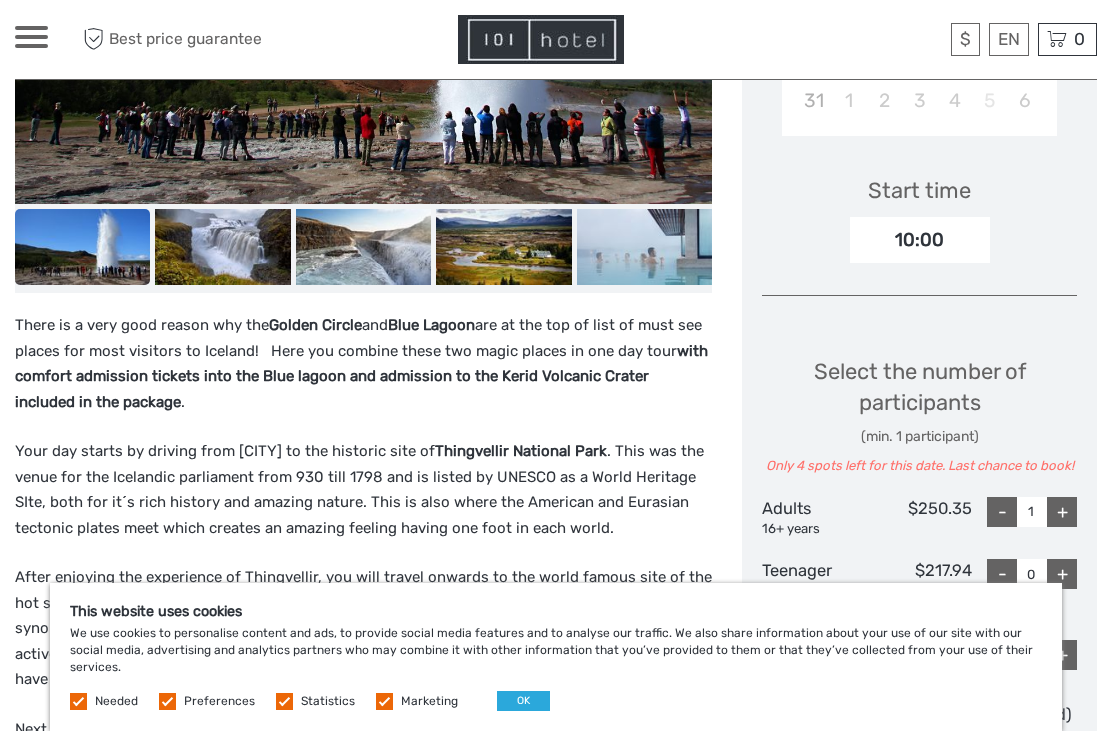 scroll, scrollTop: 637, scrollLeft: 0, axis: vertical 